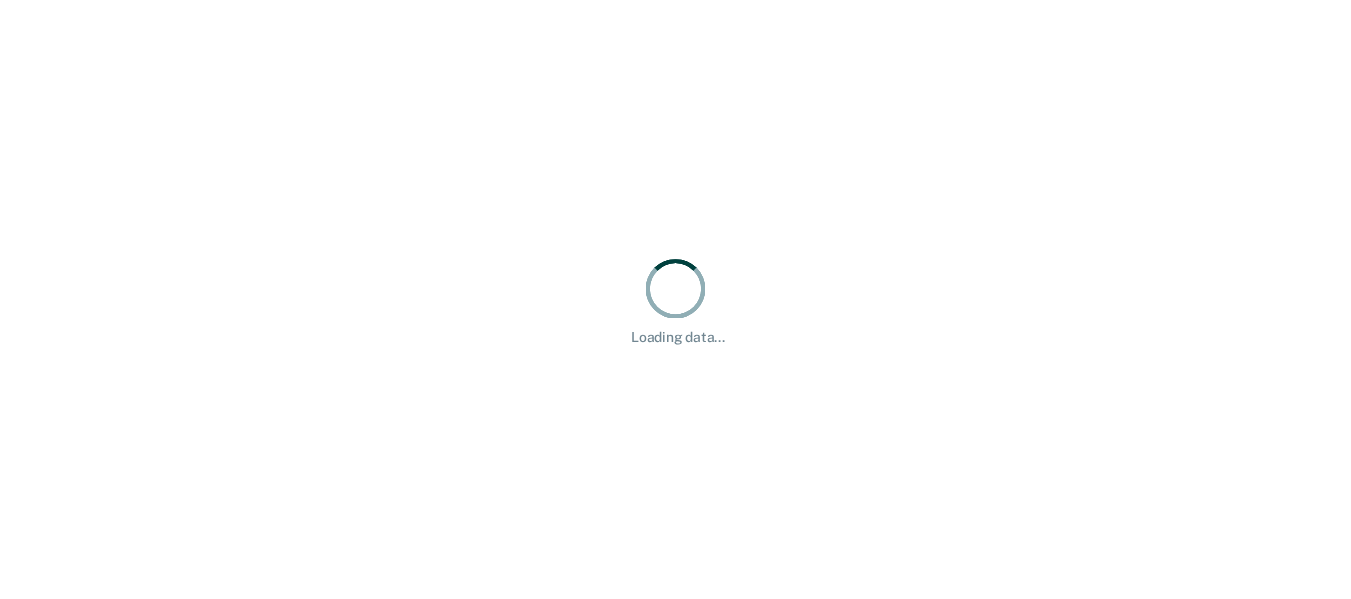 scroll, scrollTop: 0, scrollLeft: 0, axis: both 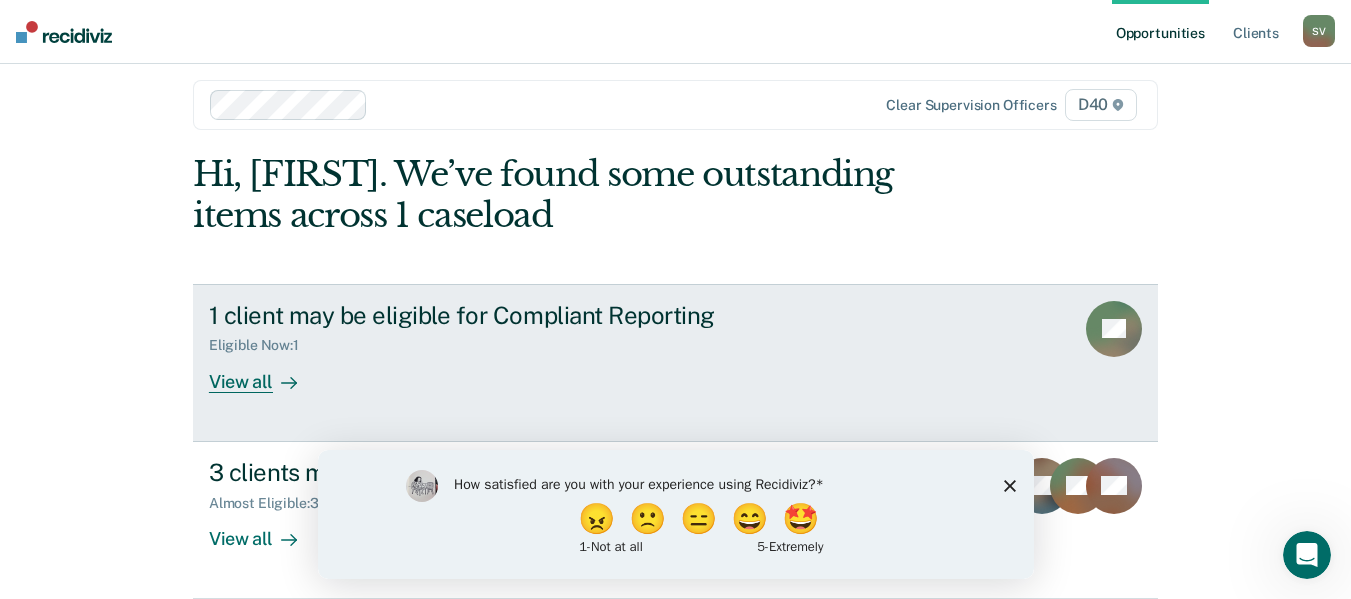 click on "View all" at bounding box center (265, 373) 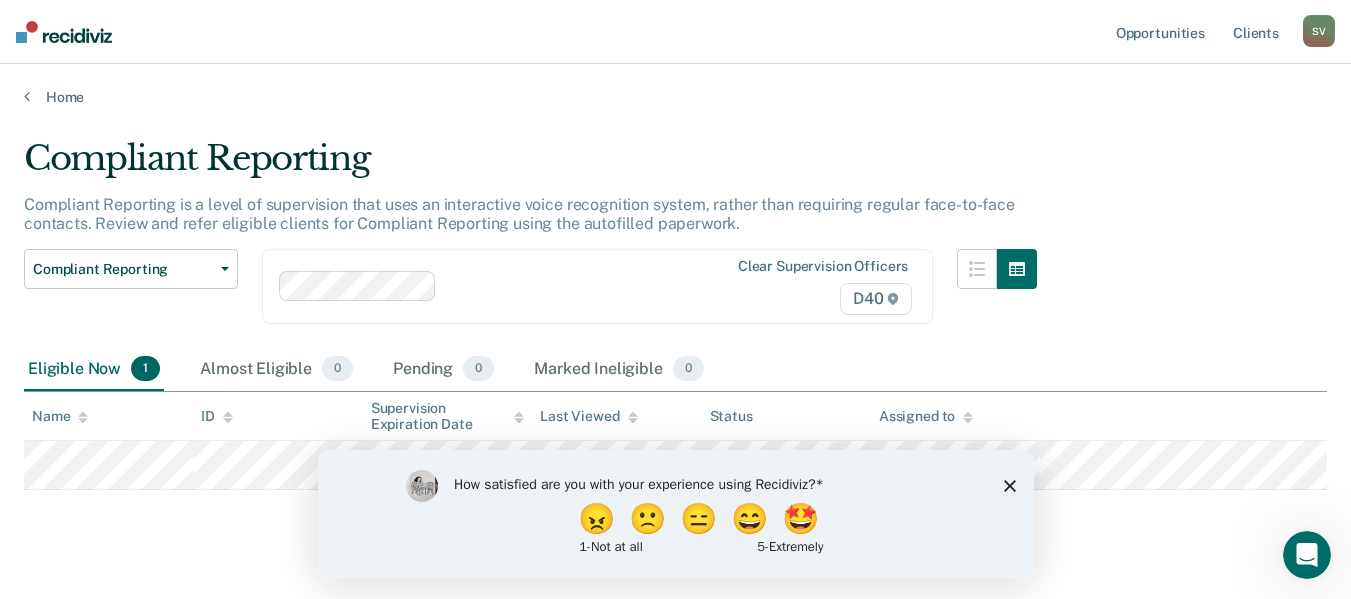 click 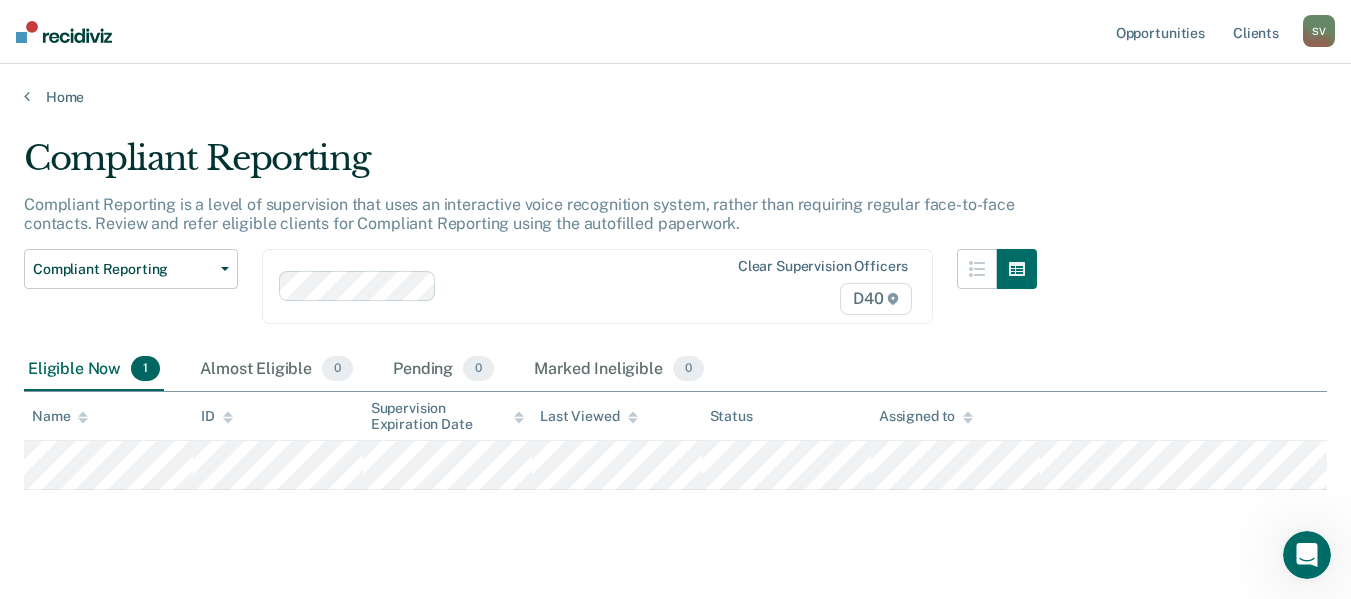 scroll, scrollTop: 16, scrollLeft: 0, axis: vertical 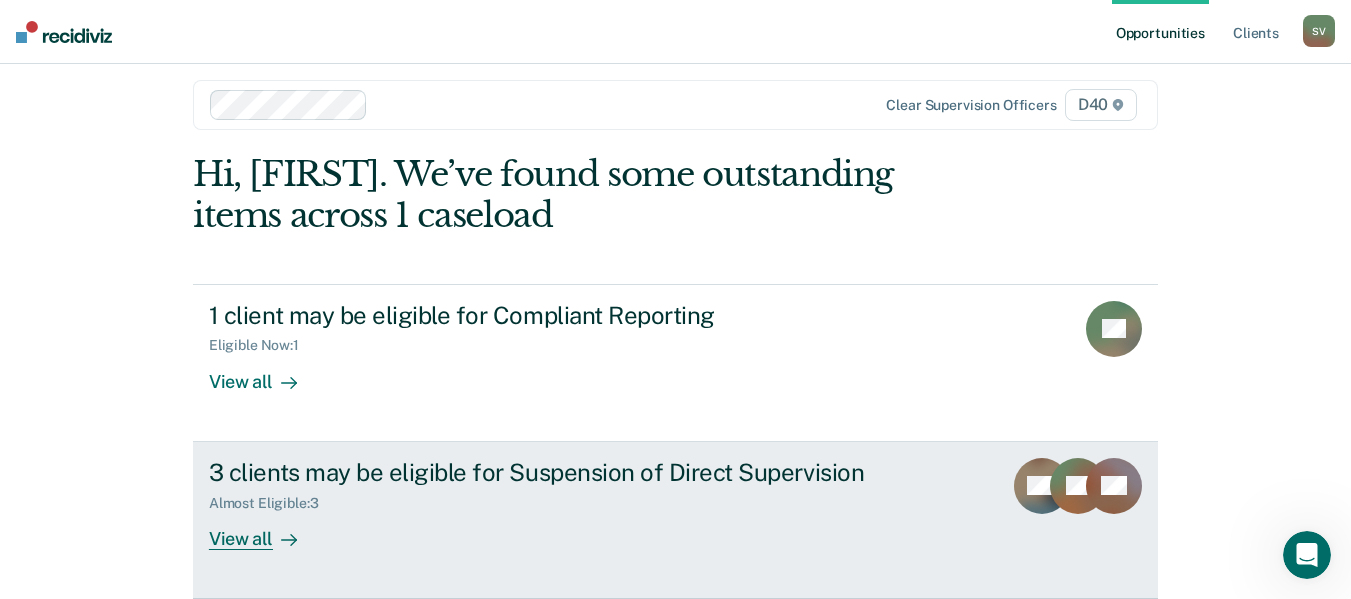 click on "View all" at bounding box center [265, 530] 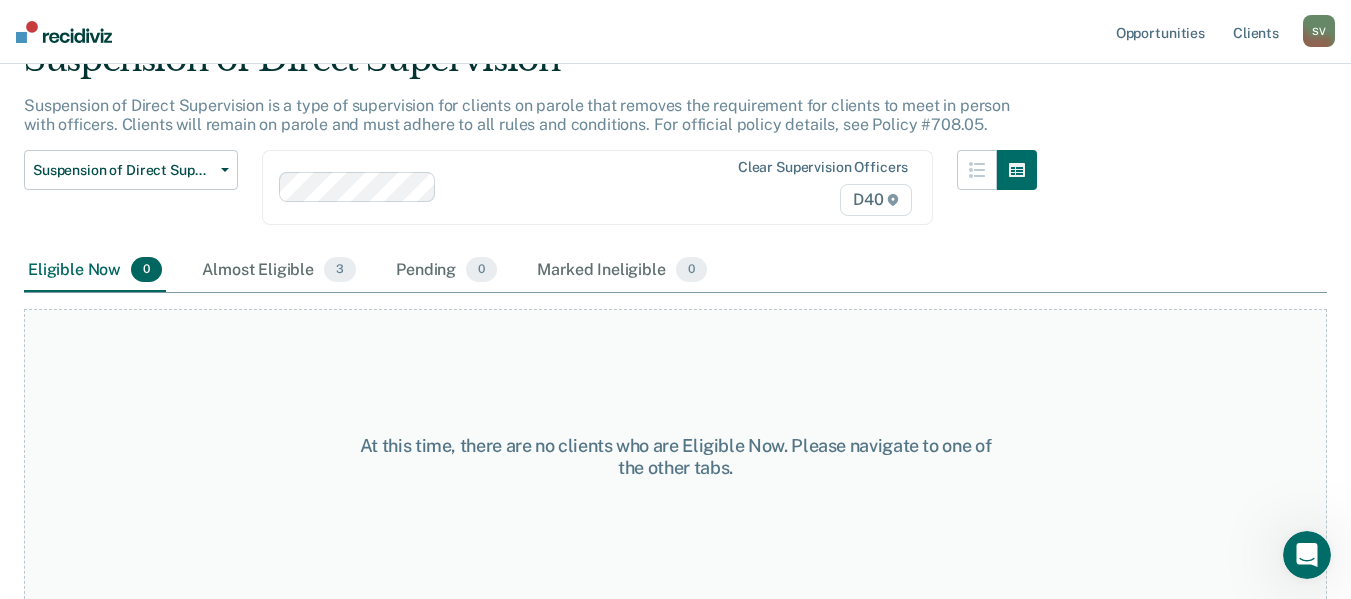 scroll, scrollTop: 104, scrollLeft: 0, axis: vertical 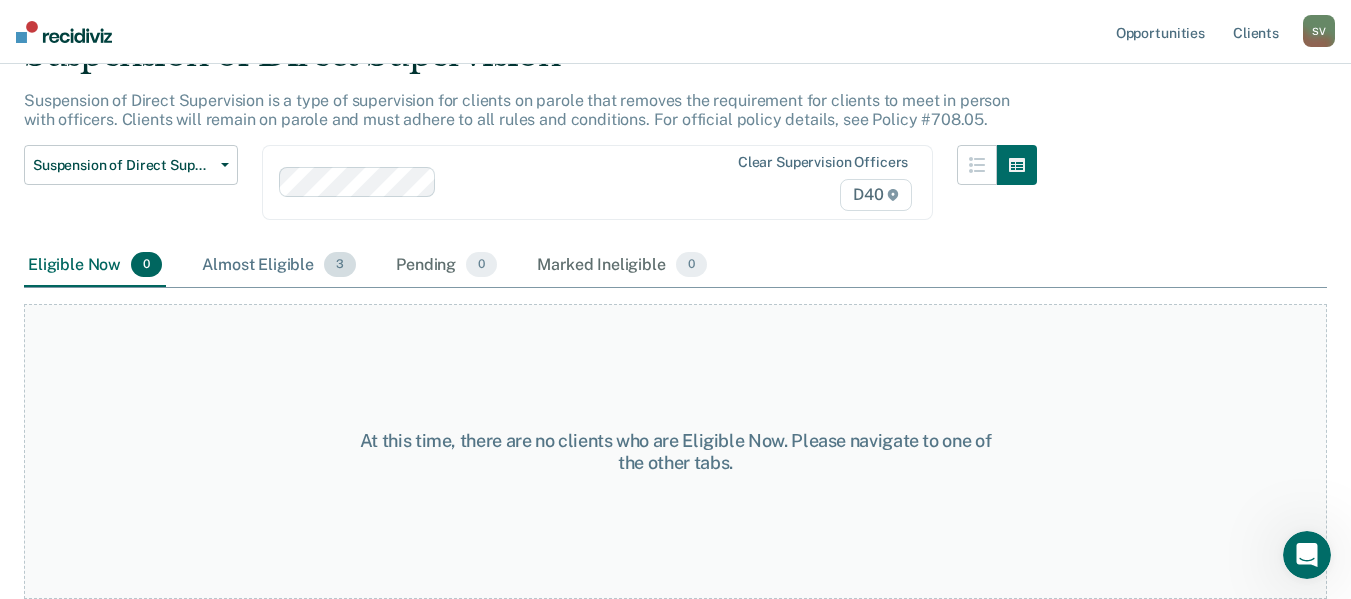 click on "Almost Eligible 3" at bounding box center (279, 266) 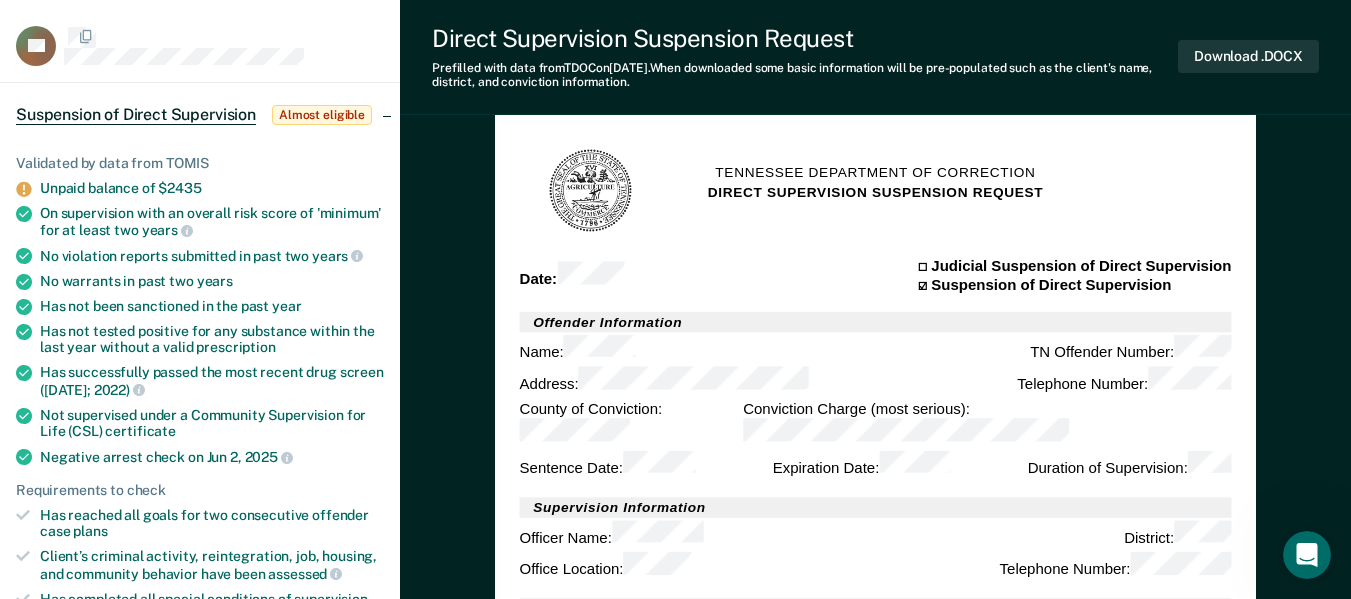 scroll, scrollTop: 0, scrollLeft: 0, axis: both 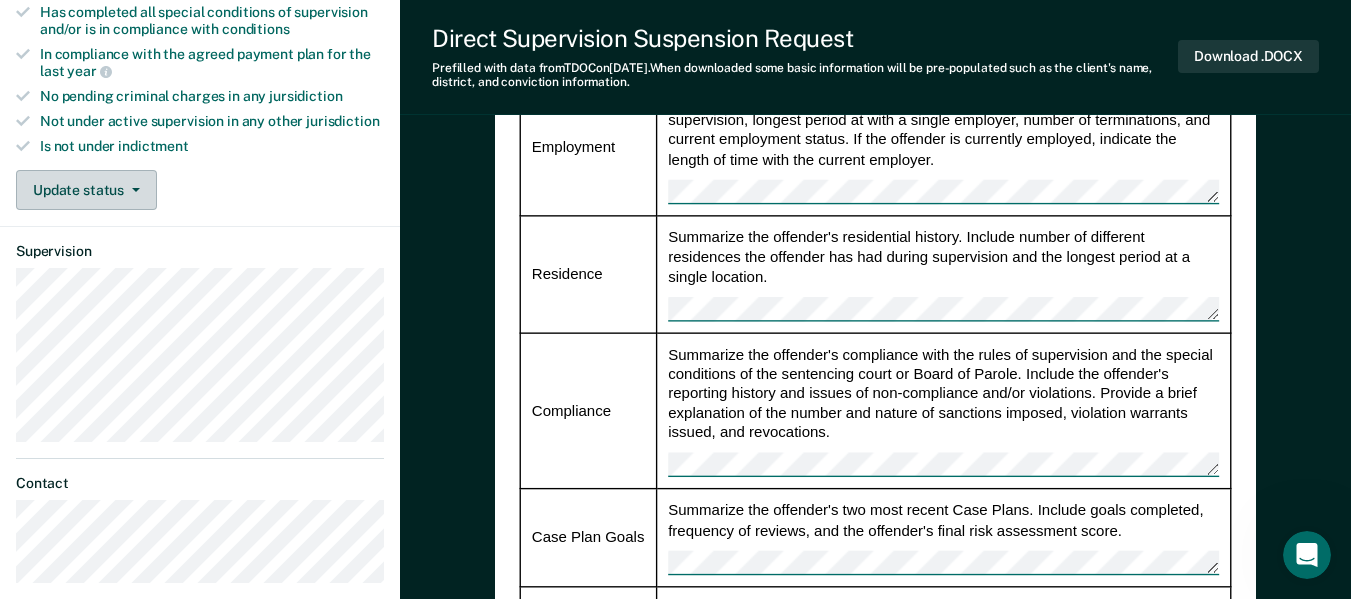 click on "Update status" at bounding box center [86, 190] 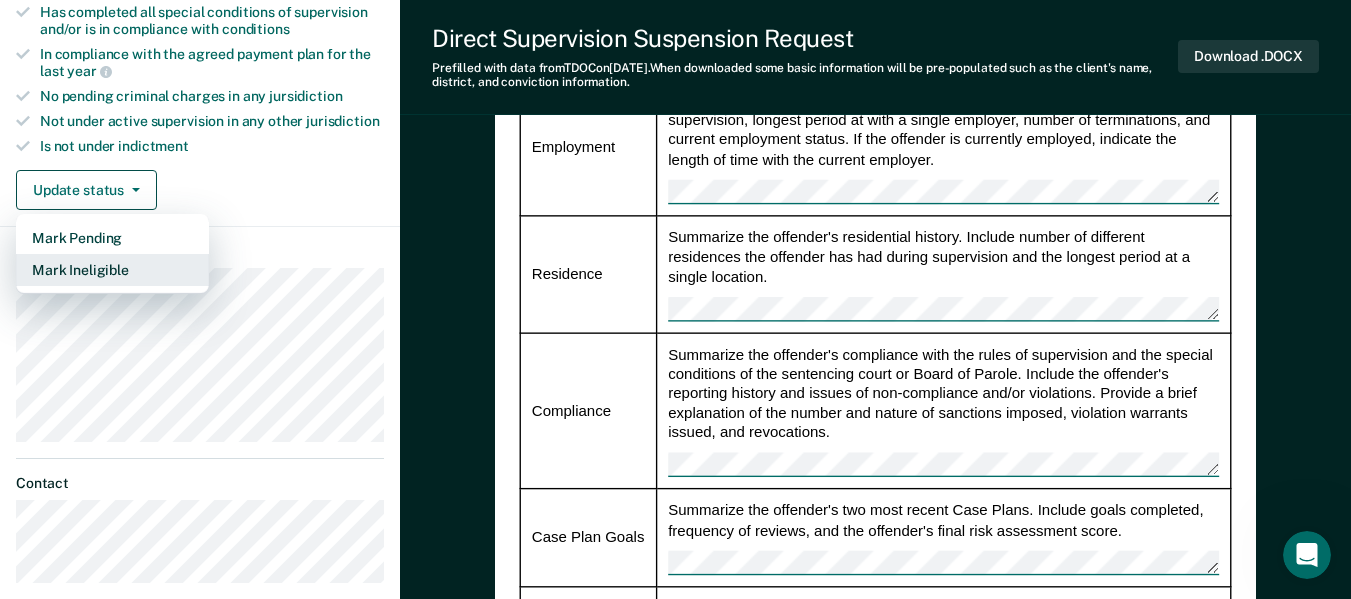 click on "Mark Ineligible" at bounding box center [112, 270] 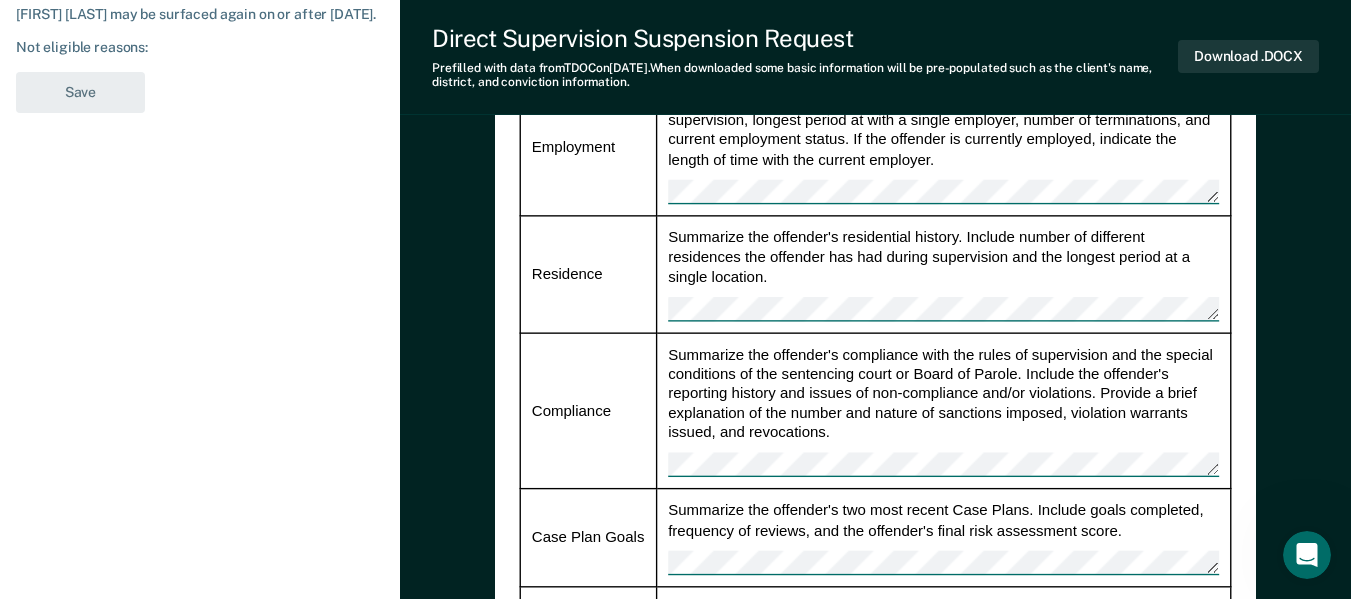 click on "Not eligible reasons:" at bounding box center (200, 47) 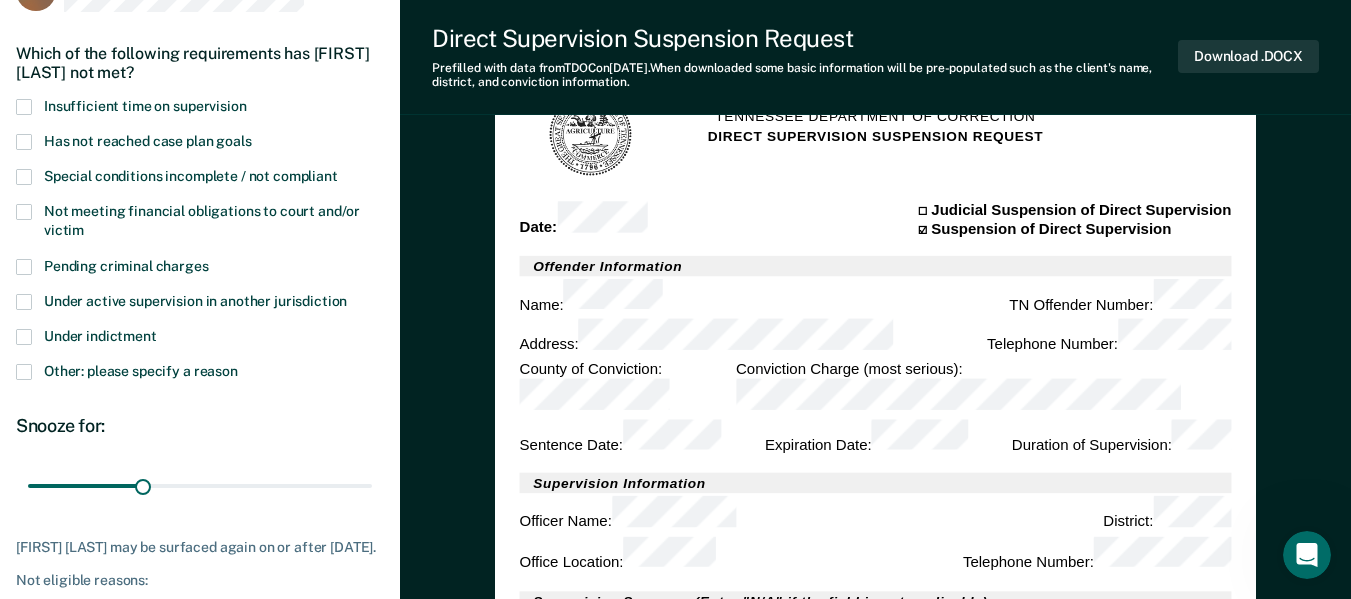 scroll, scrollTop: 147, scrollLeft: 0, axis: vertical 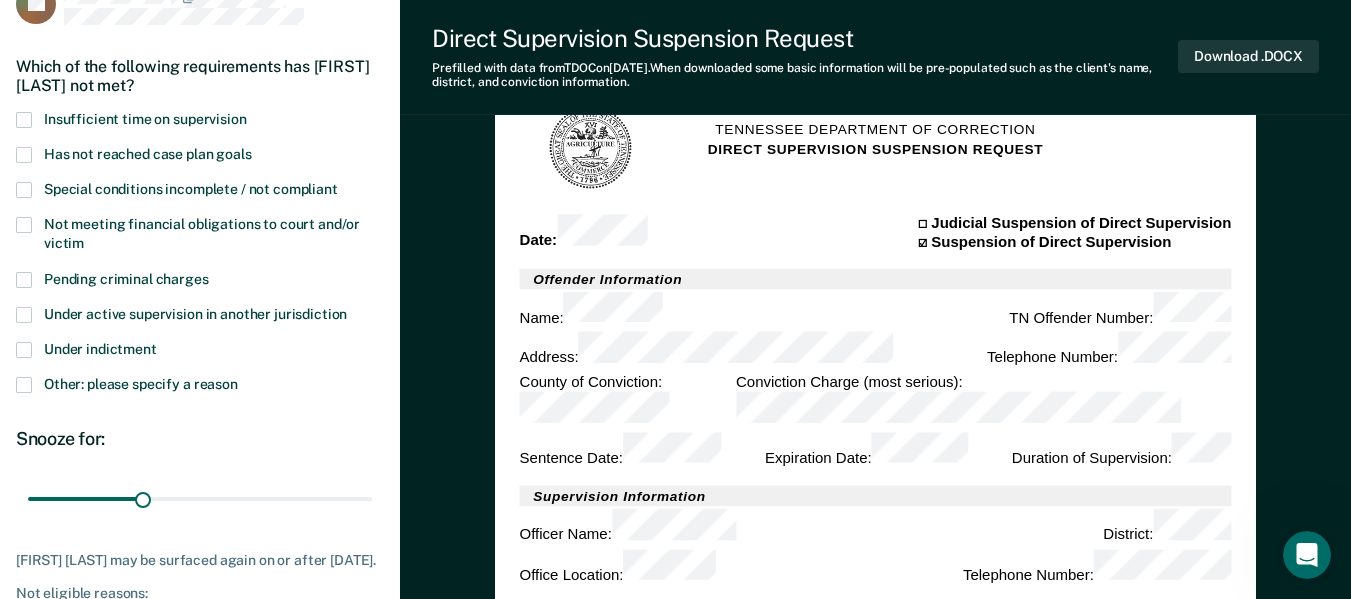 click at bounding box center (24, 315) 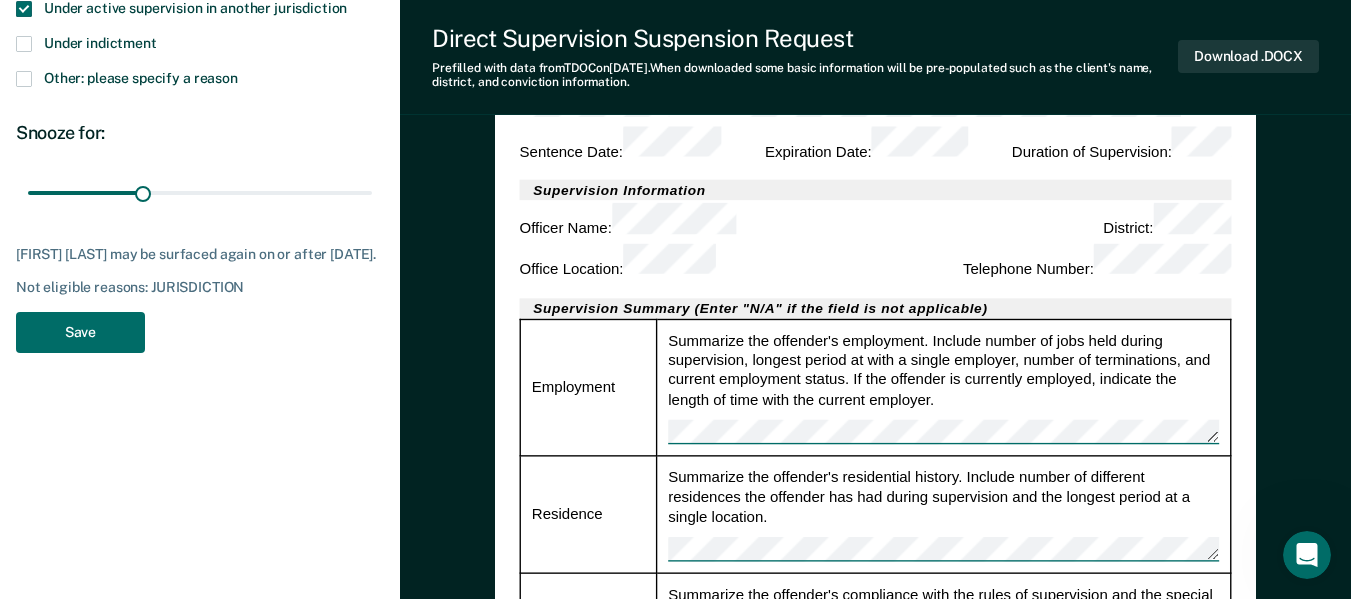 scroll, scrollTop: 480, scrollLeft: 0, axis: vertical 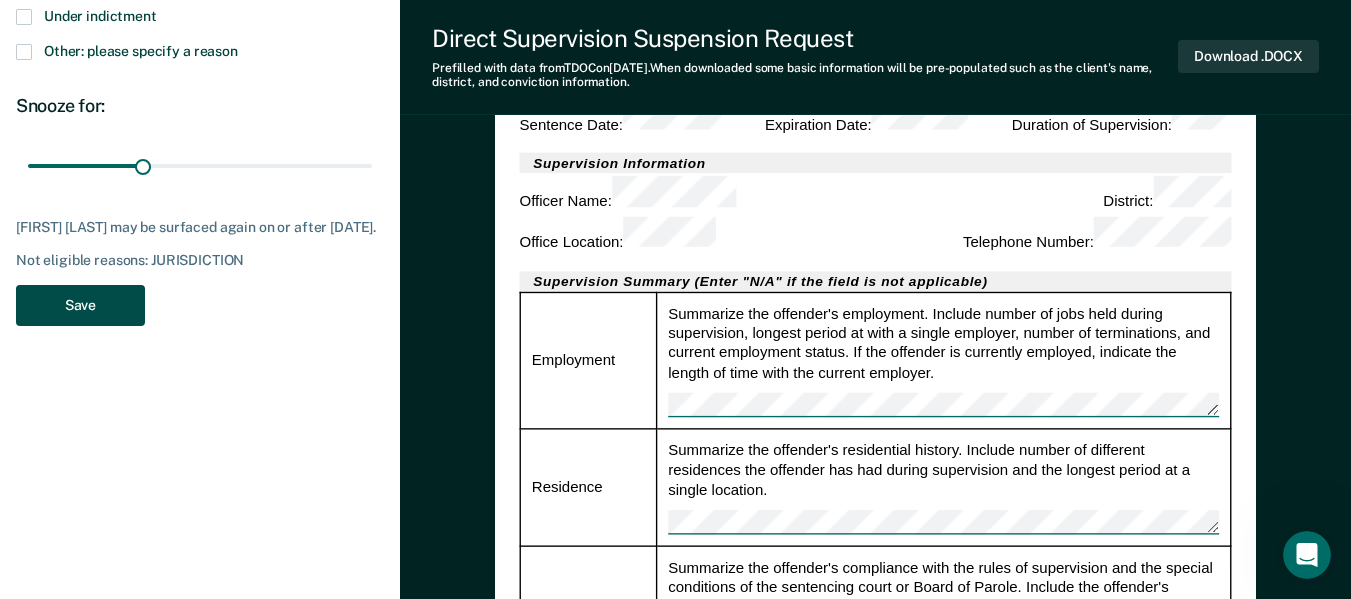 click on "Save" at bounding box center (80, 305) 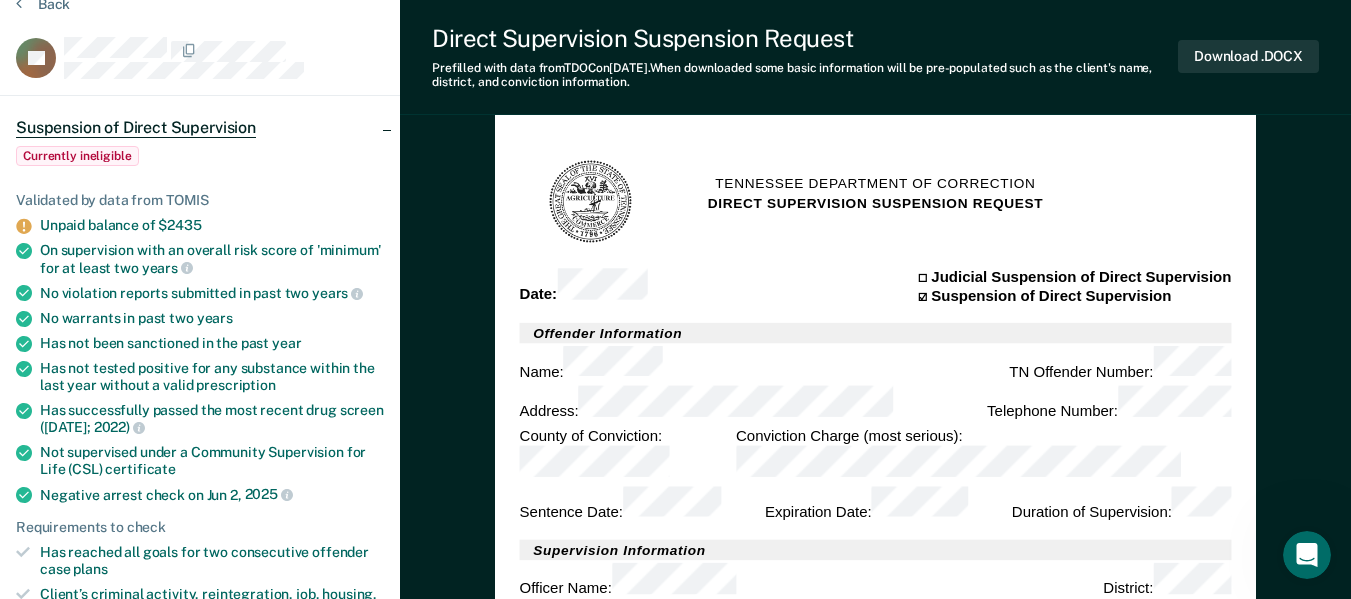 scroll, scrollTop: 0, scrollLeft: 0, axis: both 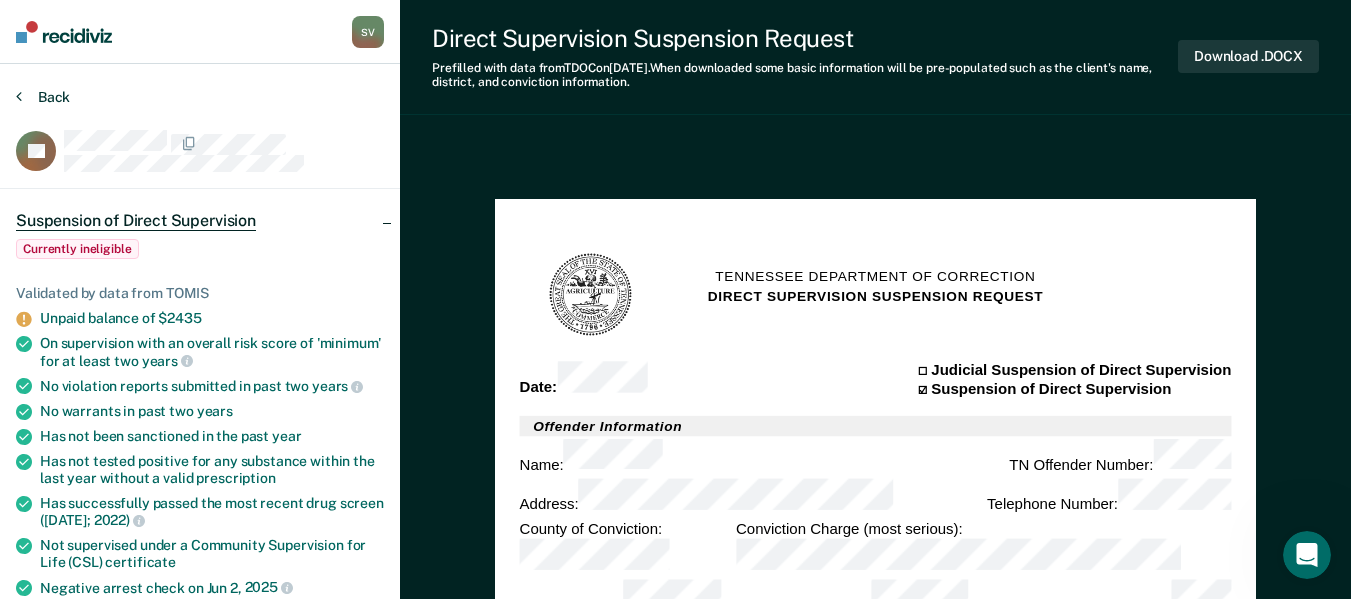 click on "Back" at bounding box center (43, 97) 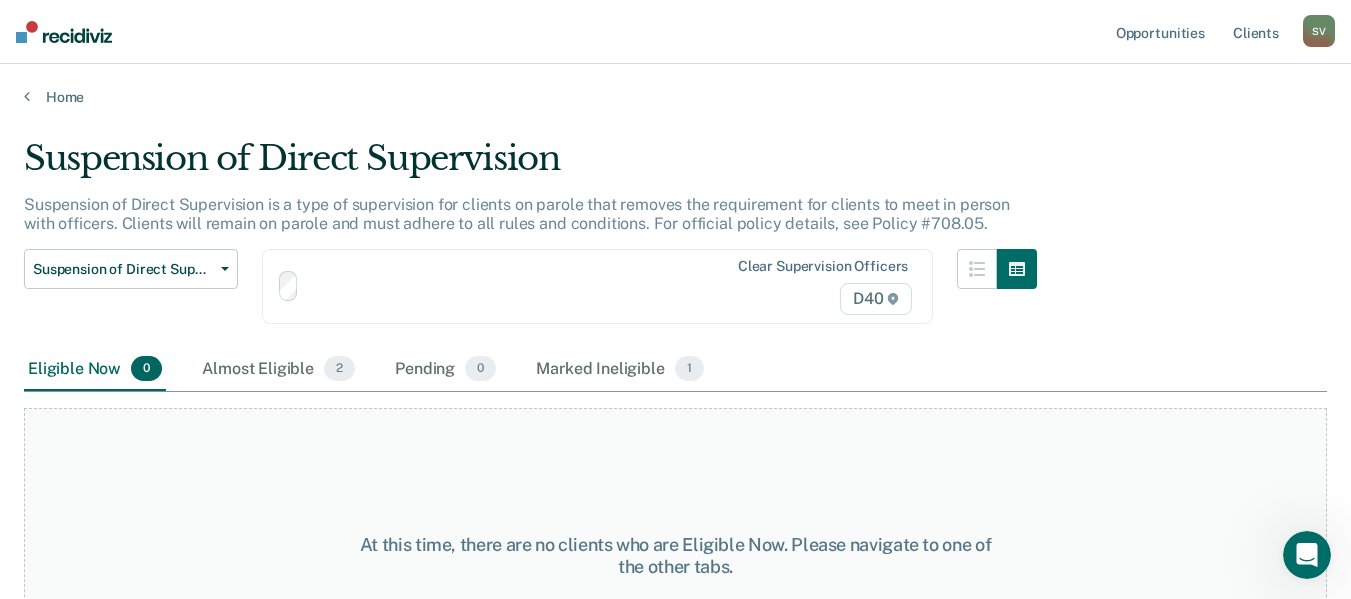 scroll, scrollTop: 104, scrollLeft: 0, axis: vertical 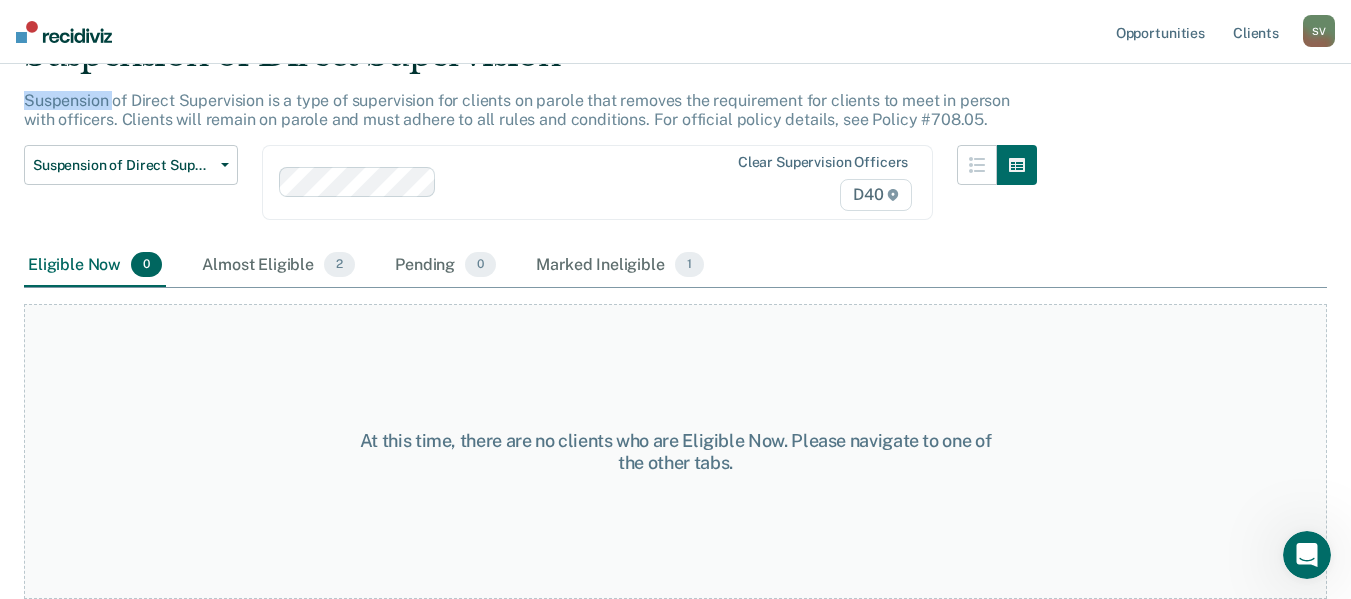 click on "Suspension of Direct Supervision is a type of supervision for clients on parole that removes the requirement for clients to meet in person with officers. Clients will remain on parole and must adhere to all rules and conditions. For official policy details, see Policy #708.05." at bounding box center [517, 110] 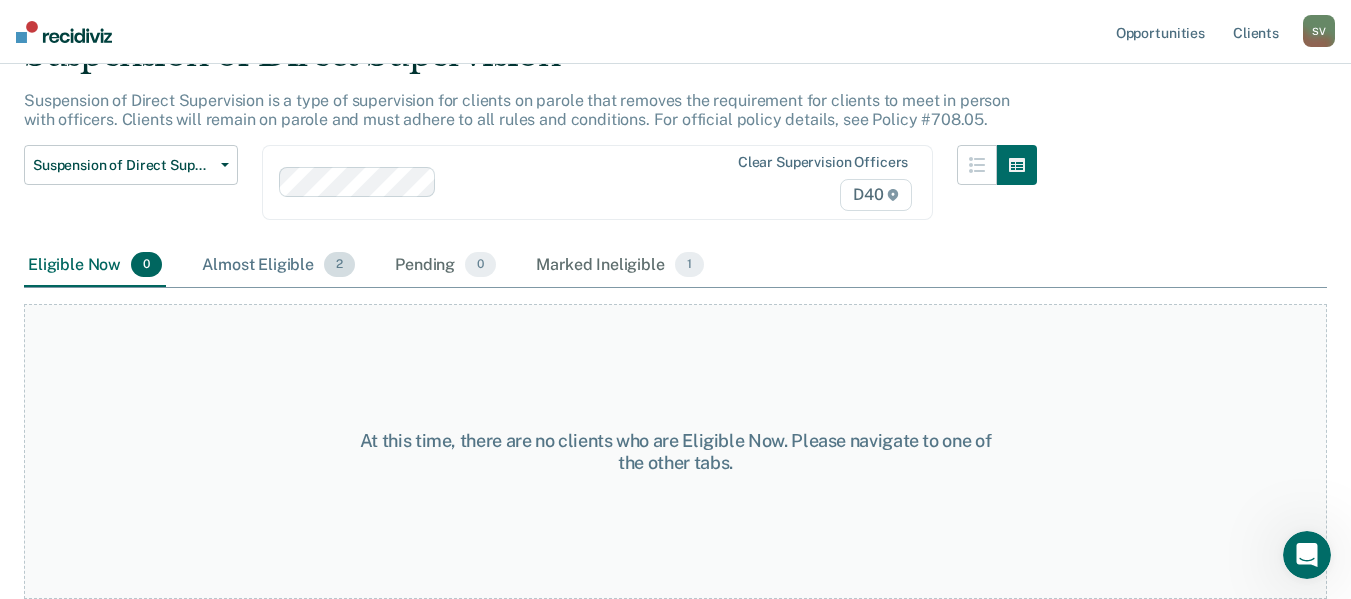 click on "Almost Eligible 2" at bounding box center [278, 266] 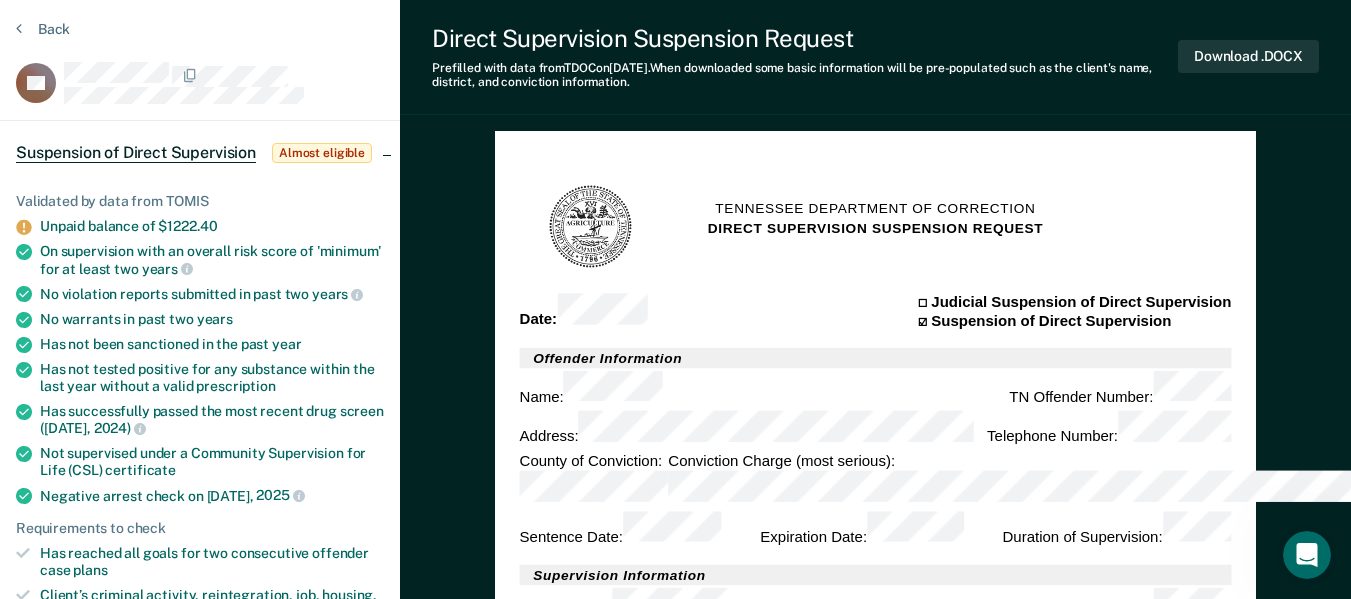 scroll, scrollTop: 80, scrollLeft: 0, axis: vertical 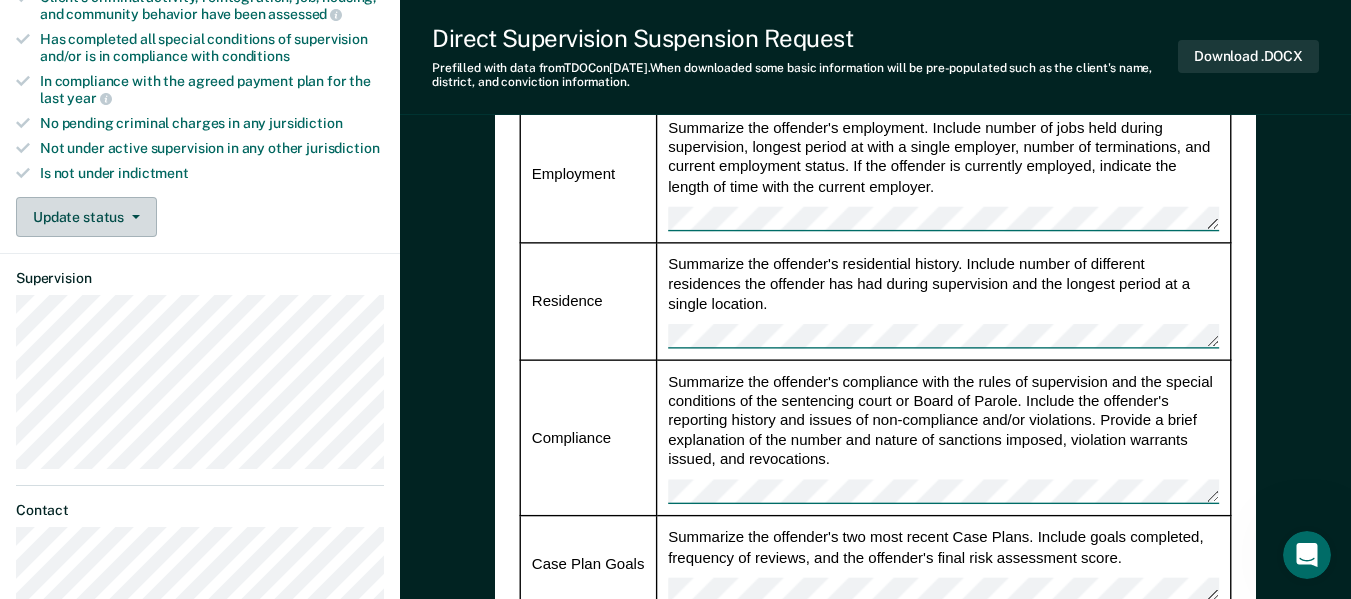 click on "Update status" at bounding box center (86, 217) 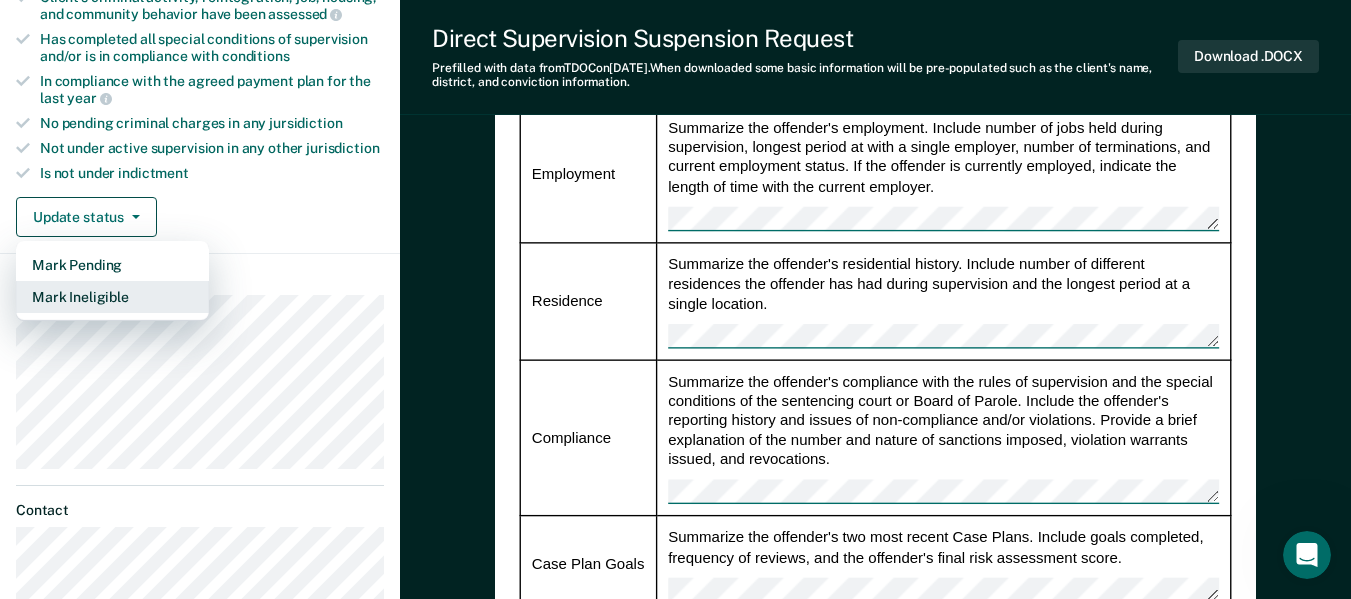 click on "Mark Ineligible" at bounding box center (112, 297) 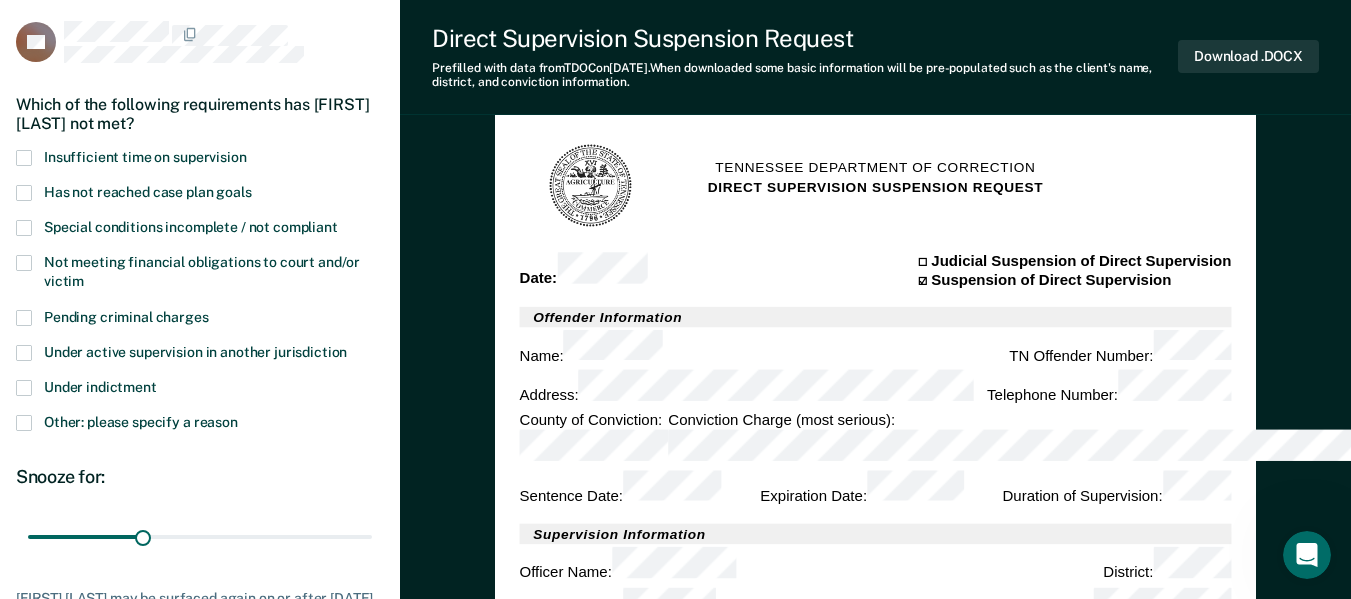scroll, scrollTop: 106, scrollLeft: 0, axis: vertical 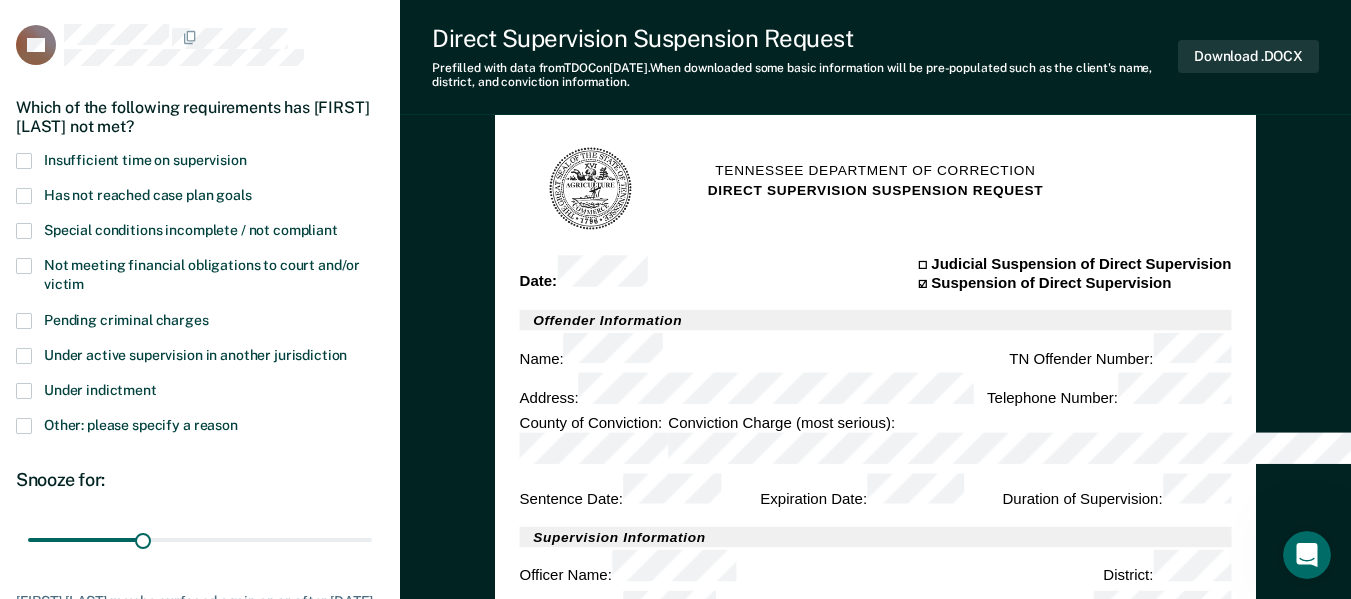 click at bounding box center [24, 266] 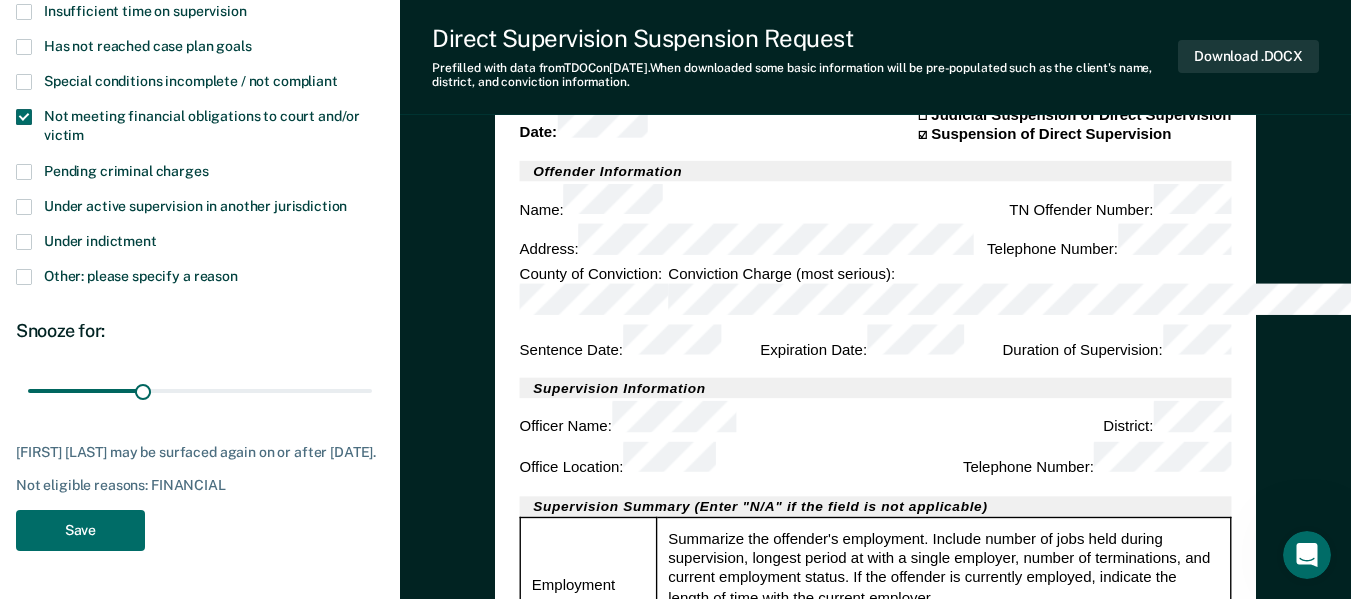 scroll, scrollTop: 266, scrollLeft: 0, axis: vertical 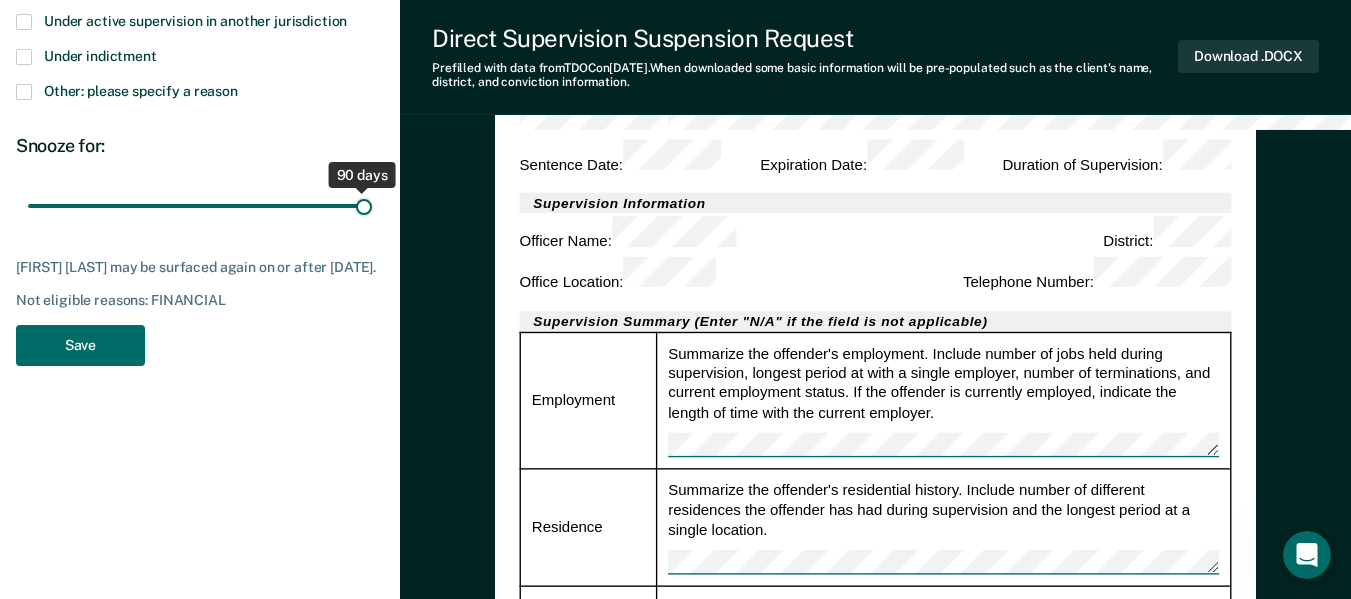 drag, startPoint x: 142, startPoint y: 204, endPoint x: 371, endPoint y: 194, distance: 229.21823 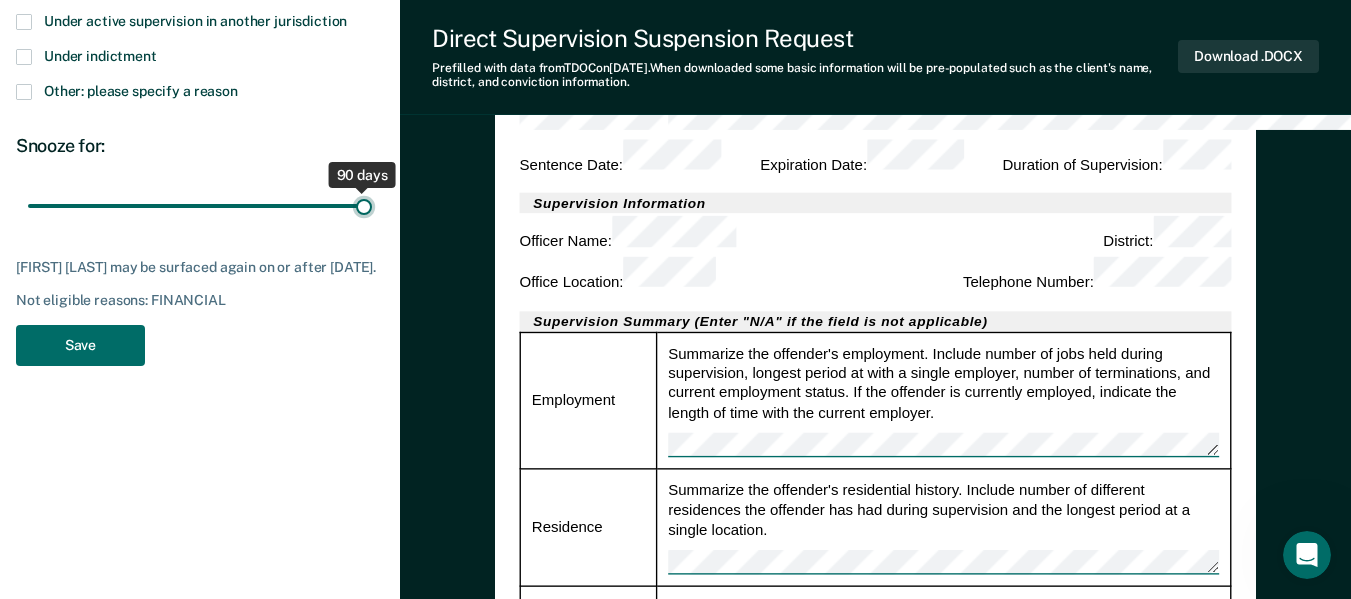 type on "90" 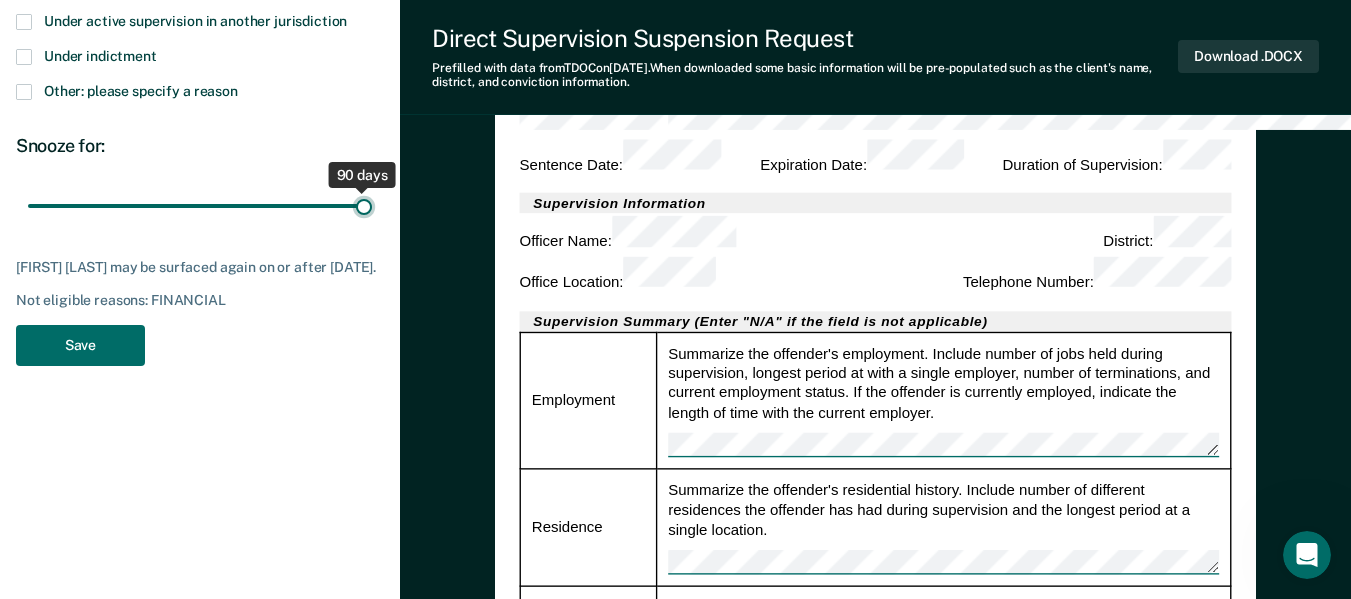 click at bounding box center (200, 206) 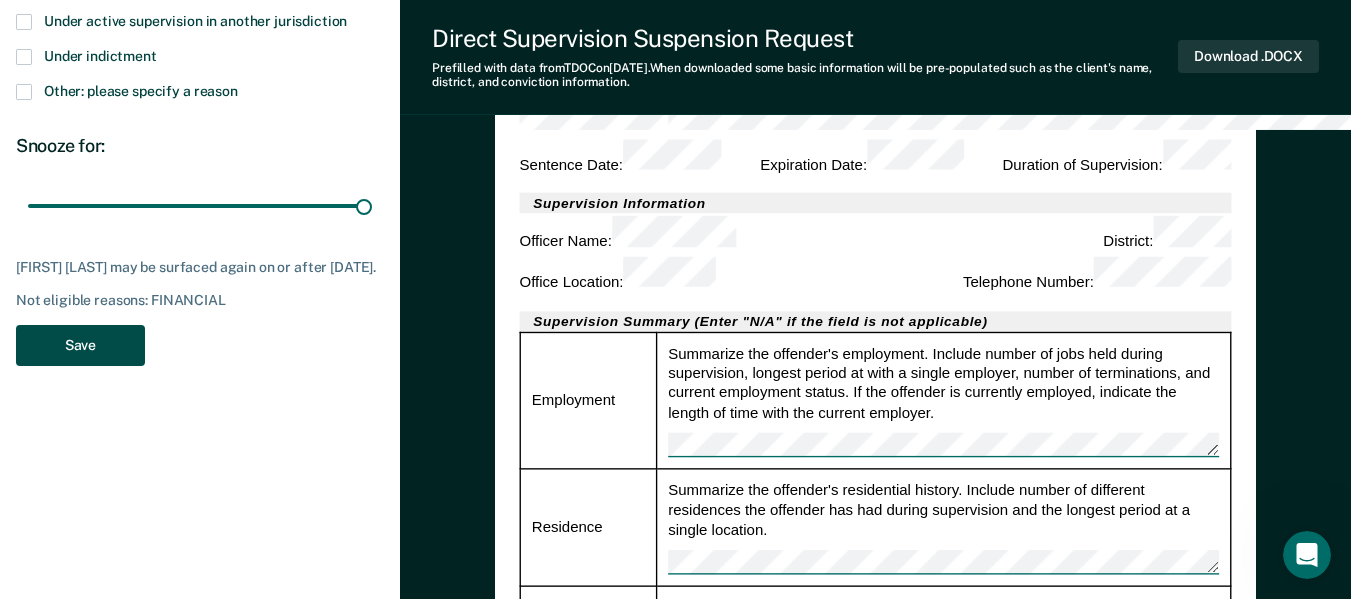 click on "Save" at bounding box center [80, 345] 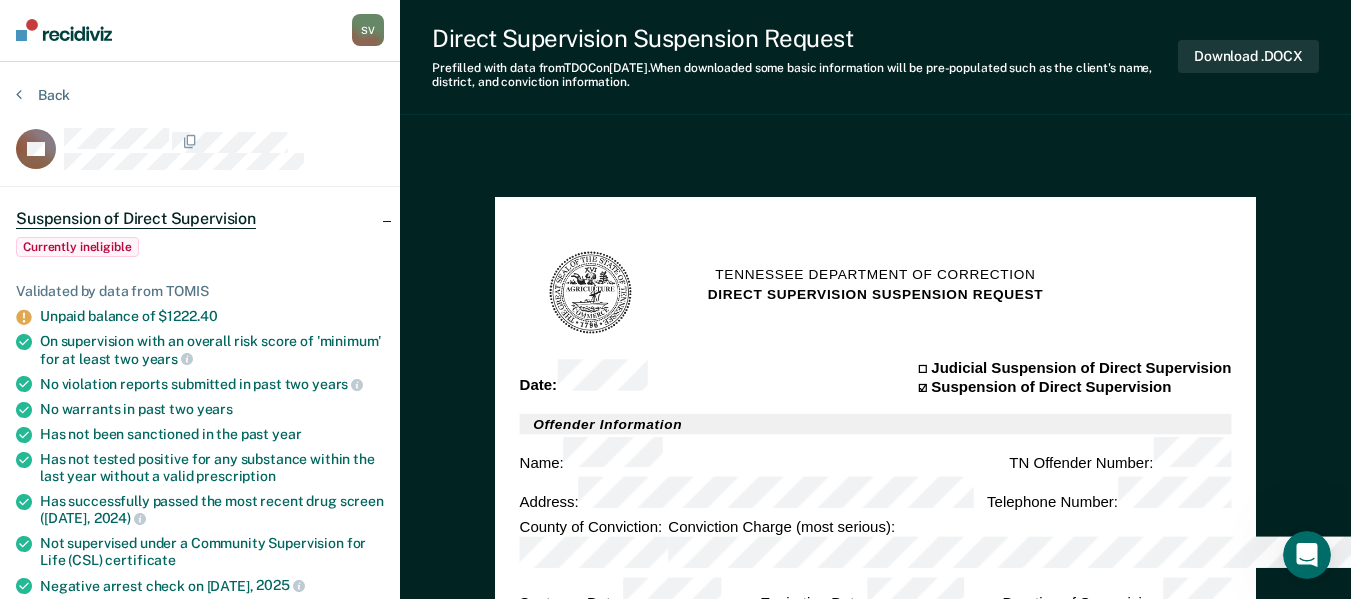 scroll, scrollTop: 0, scrollLeft: 0, axis: both 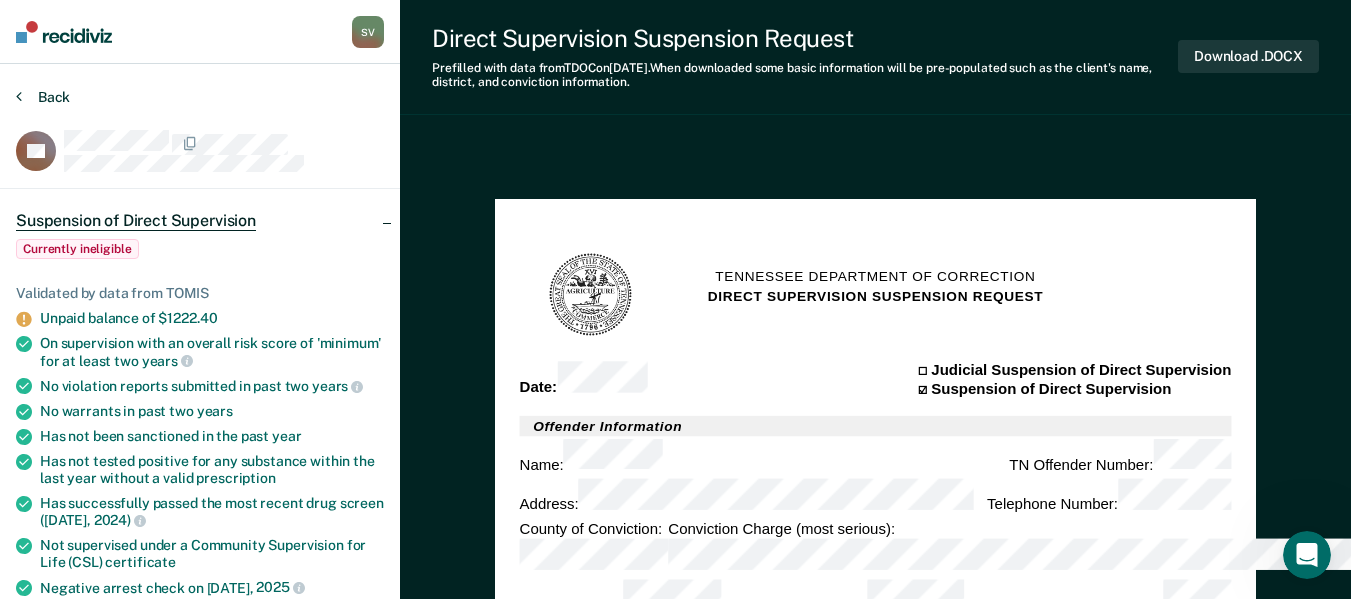 click on "Back" at bounding box center (43, 97) 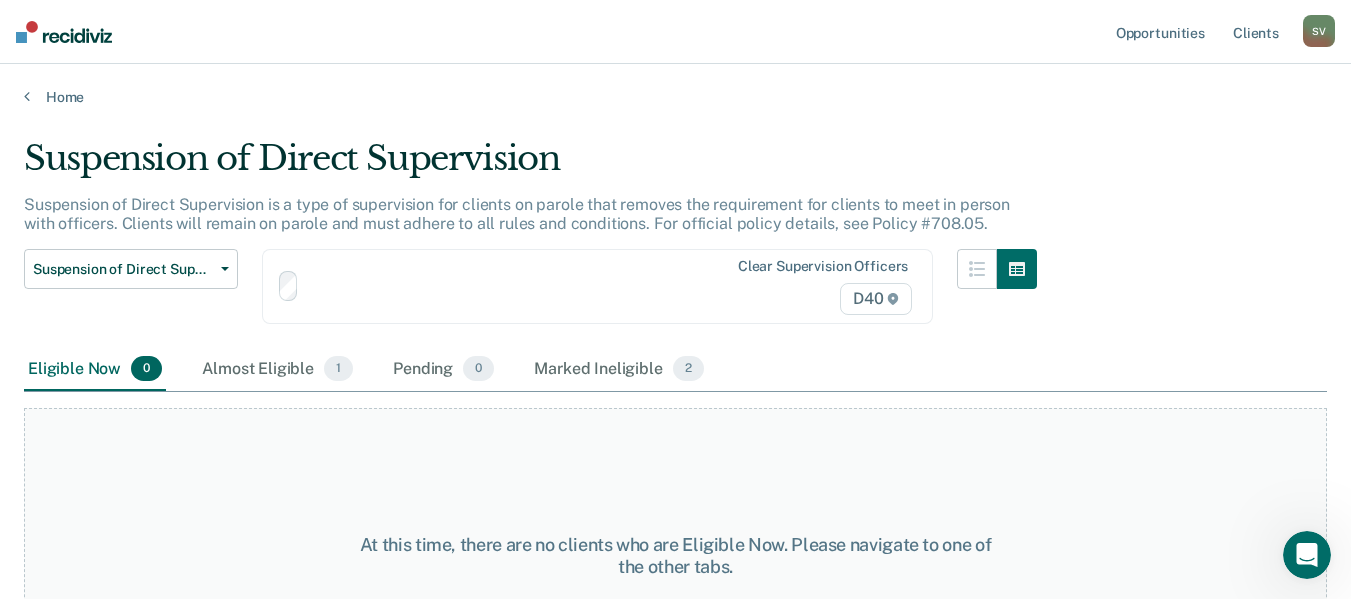 scroll, scrollTop: 104, scrollLeft: 0, axis: vertical 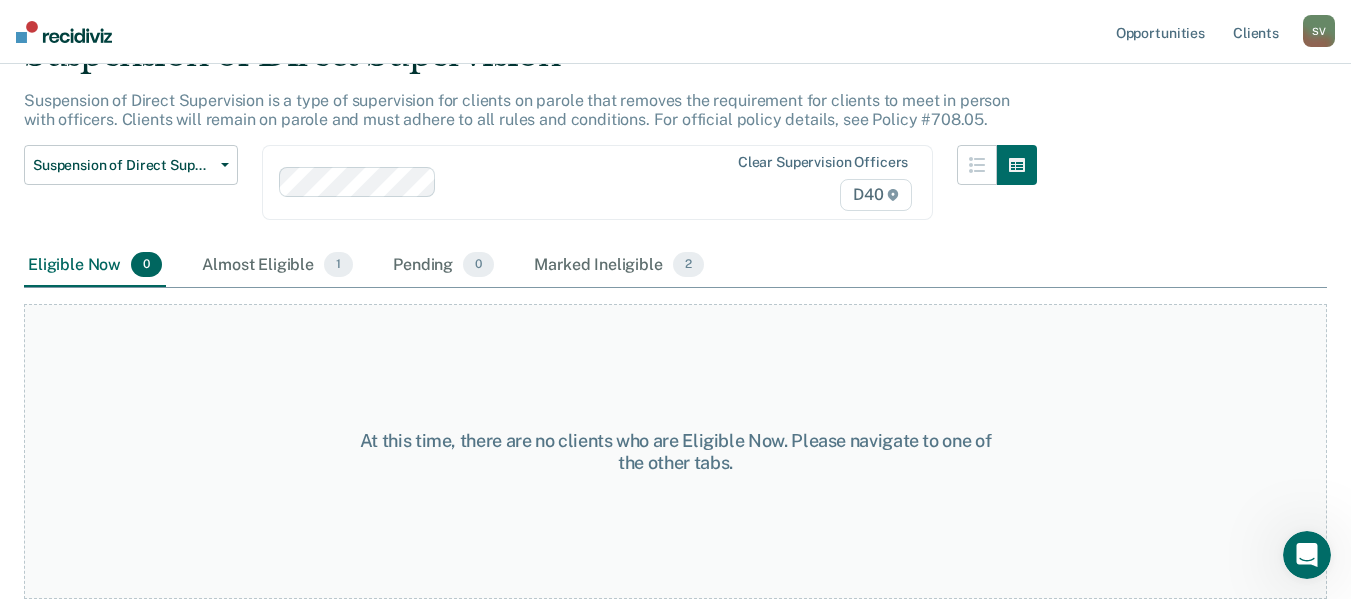 click on "Eligible Now 0" at bounding box center (95, 266) 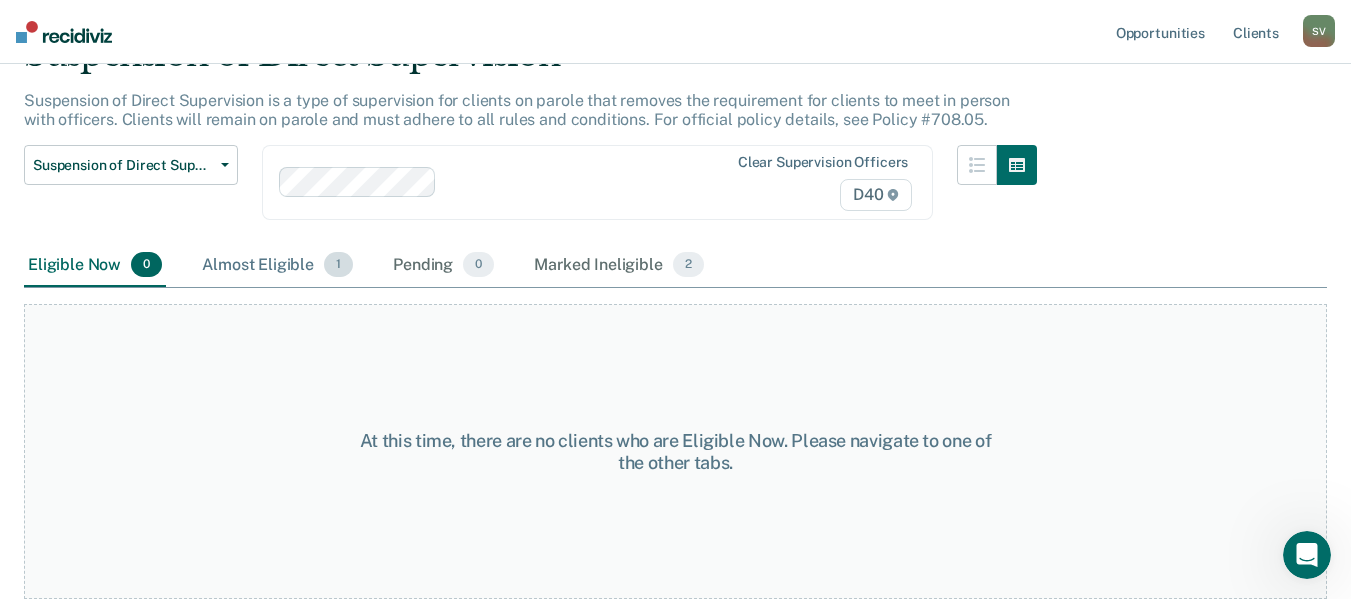 click on "Almost Eligible 1" at bounding box center [277, 266] 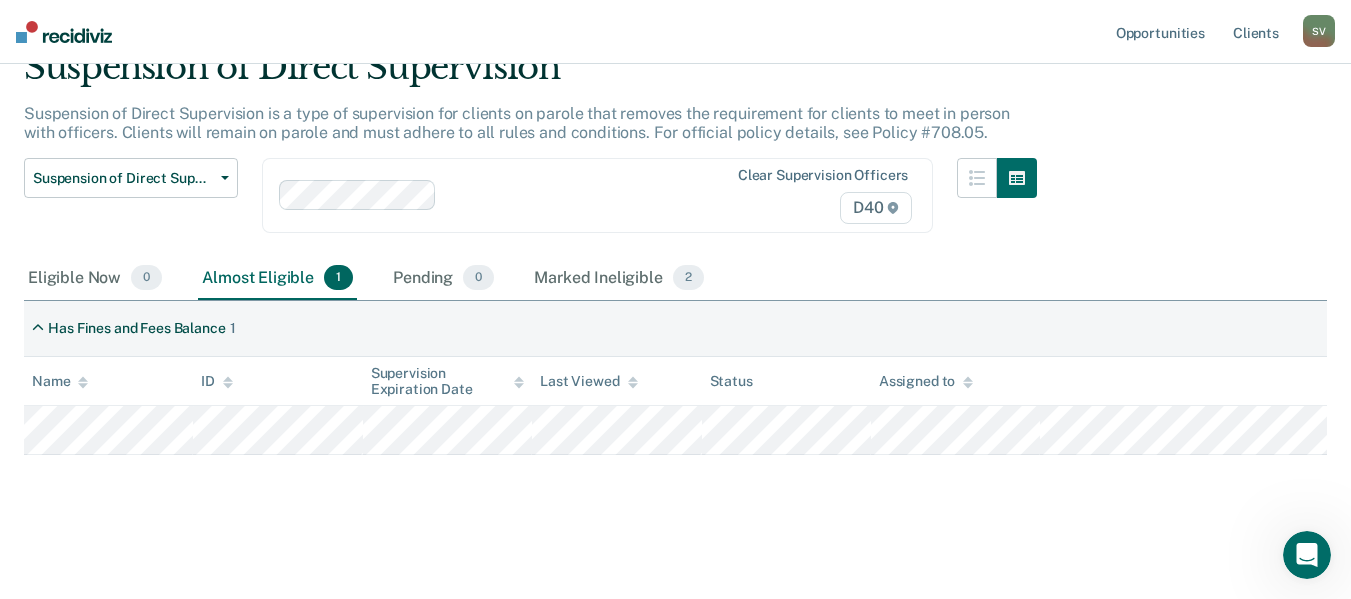 scroll, scrollTop: 91, scrollLeft: 0, axis: vertical 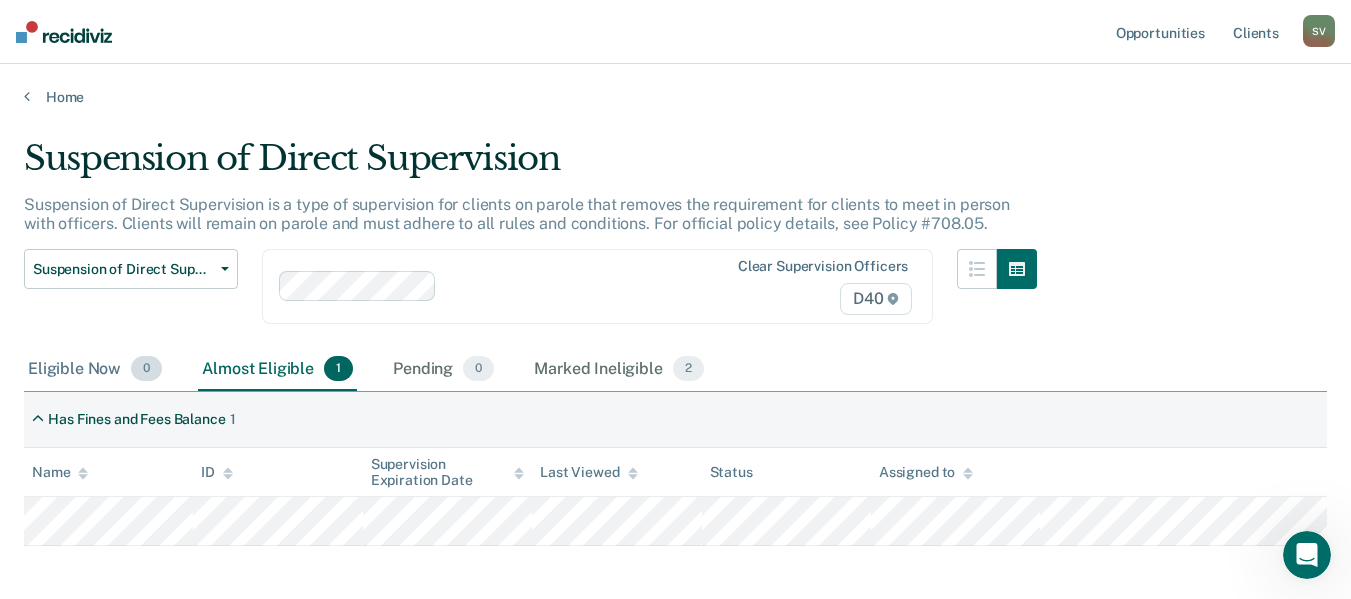 click on "Eligible Now 0" at bounding box center [95, 370] 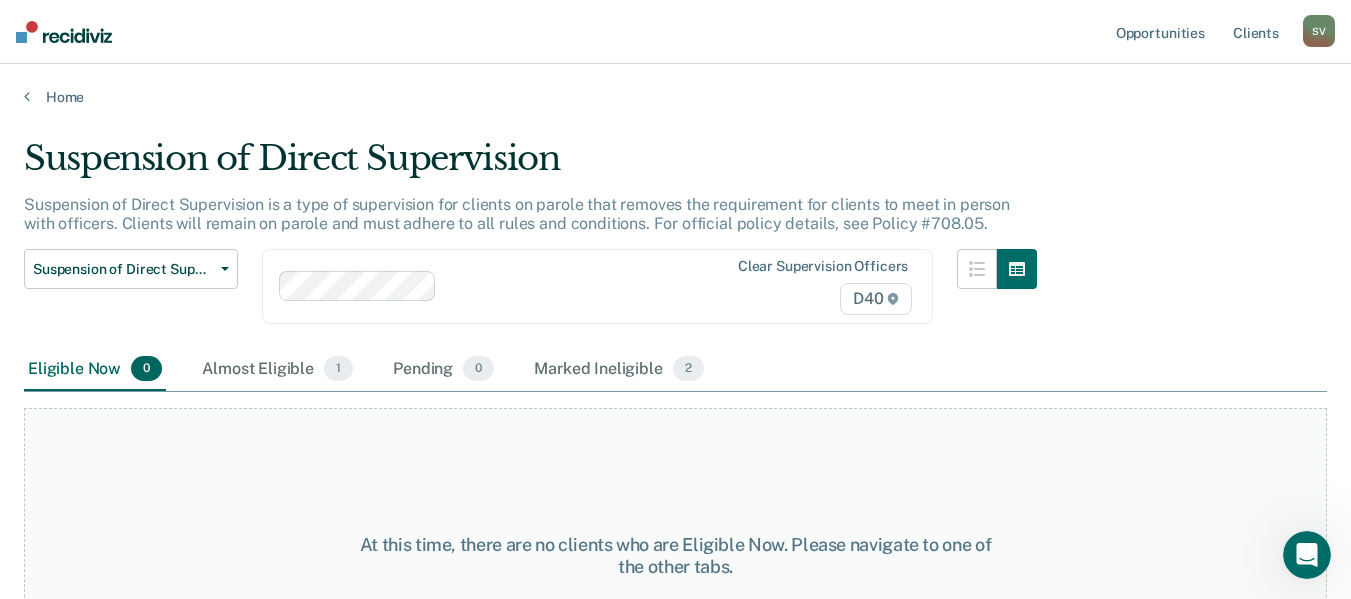 click on "Eligible Now 0" at bounding box center (95, 370) 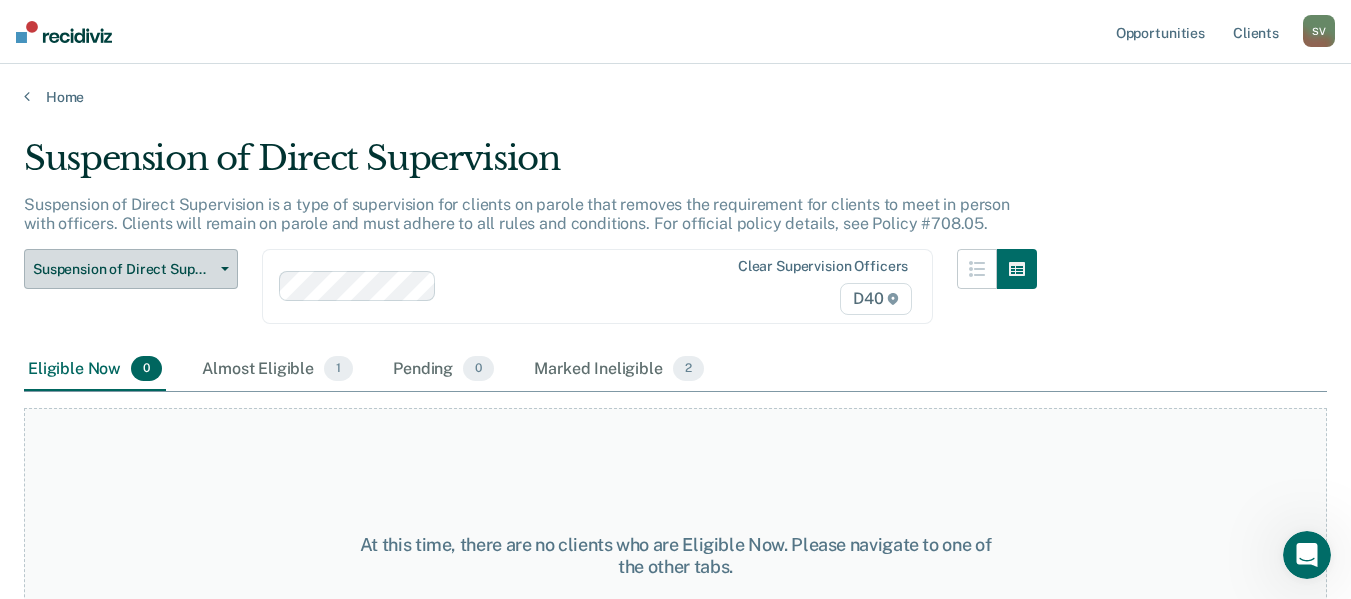 click on "Suspension of Direct Supervision" at bounding box center (131, 269) 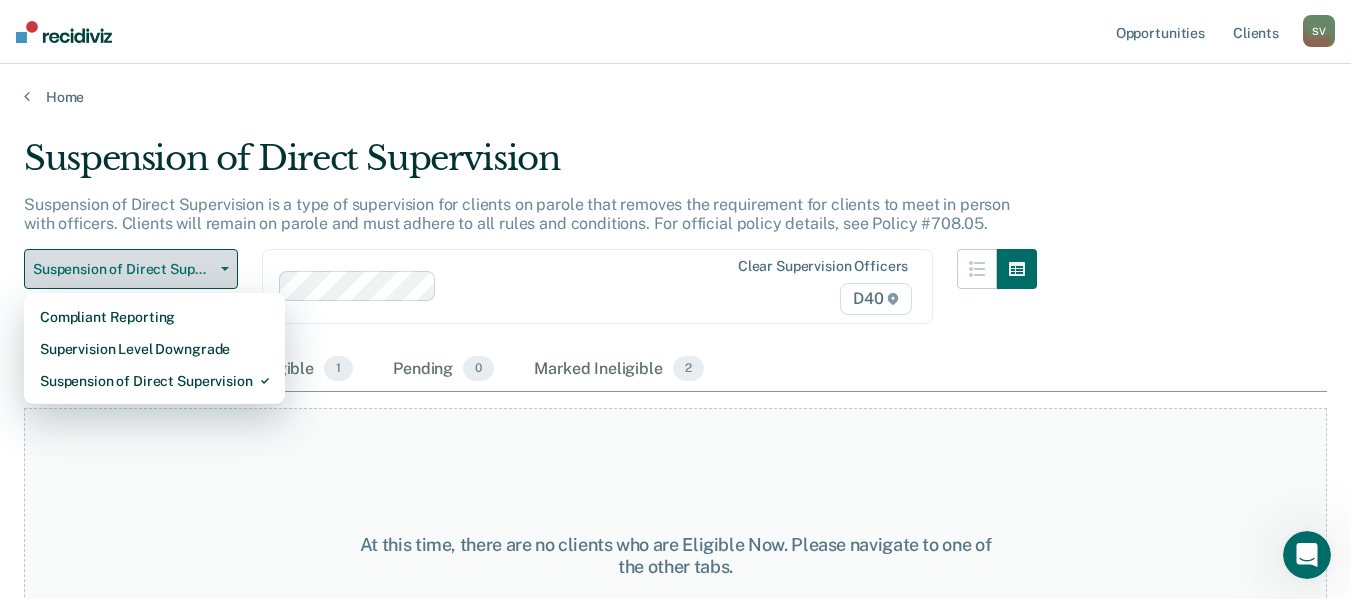 click on "Suspension of Direct Supervision" at bounding box center [131, 269] 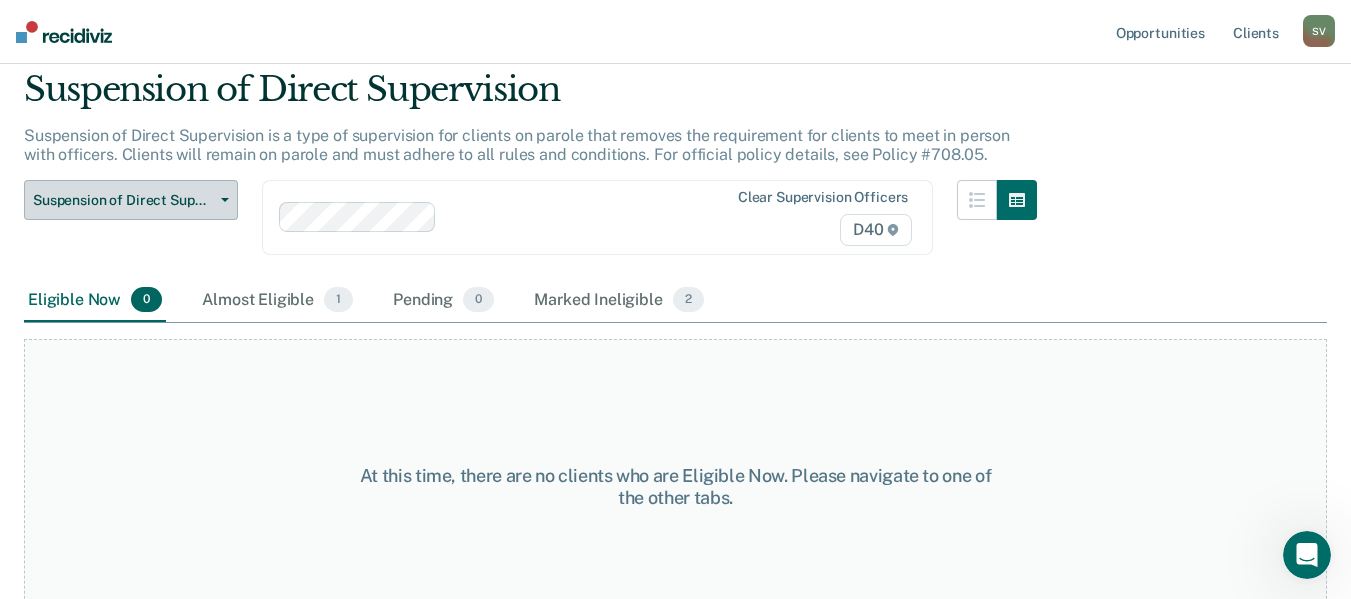 scroll, scrollTop: 80, scrollLeft: 0, axis: vertical 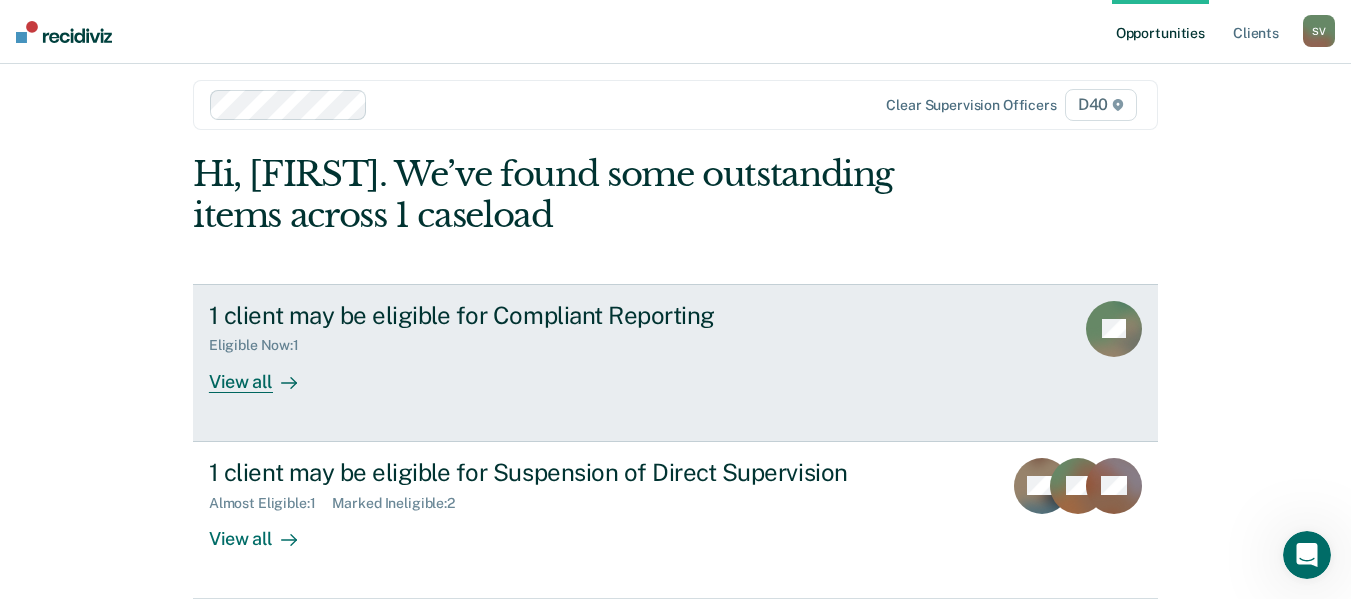 click on "View all" at bounding box center [265, 373] 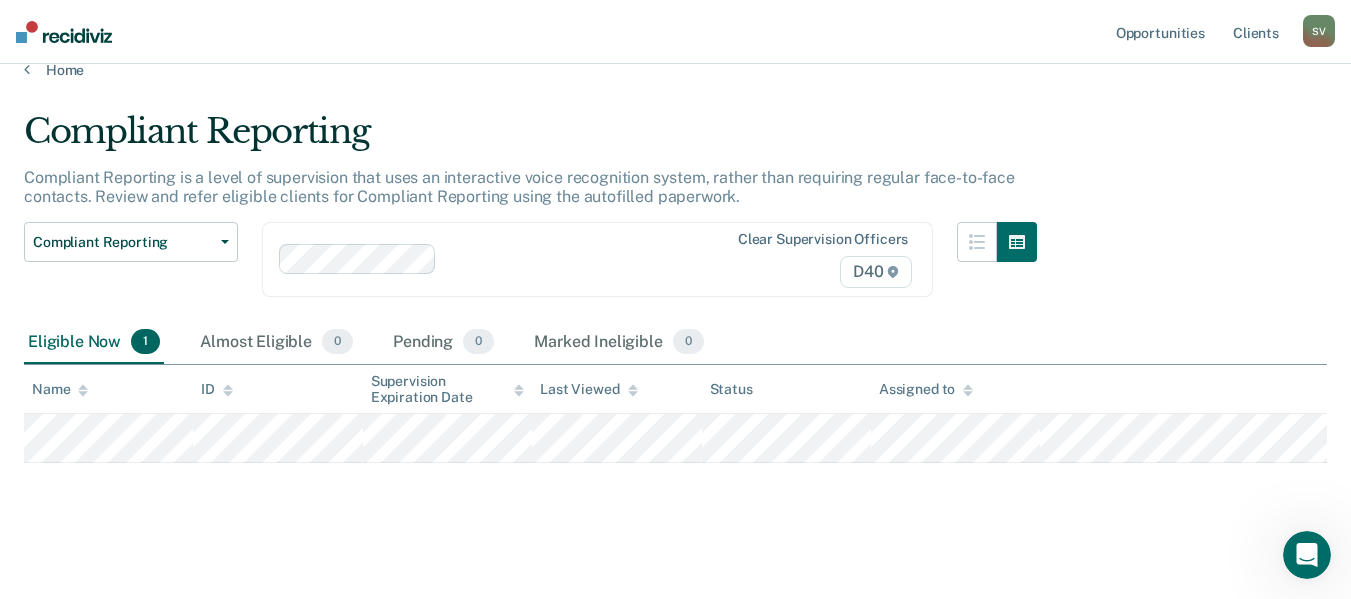 scroll, scrollTop: 35, scrollLeft: 0, axis: vertical 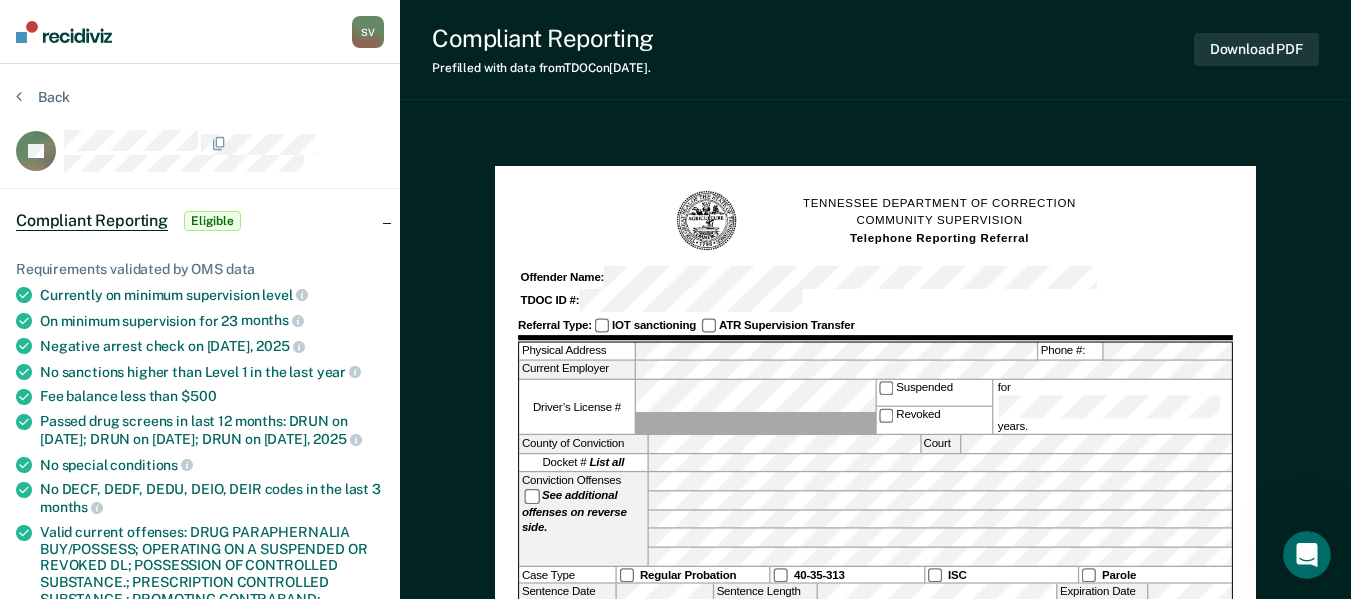 click on "Requirements validated by OMS data" at bounding box center (200, 269) 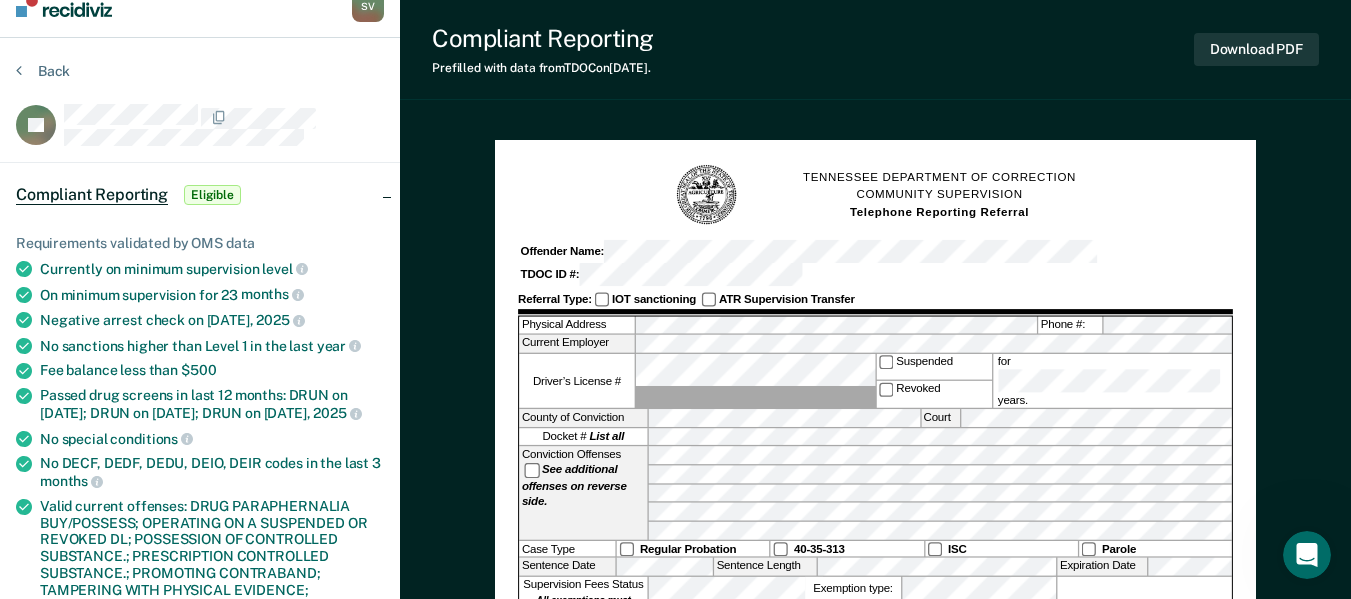 scroll, scrollTop: 40, scrollLeft: 0, axis: vertical 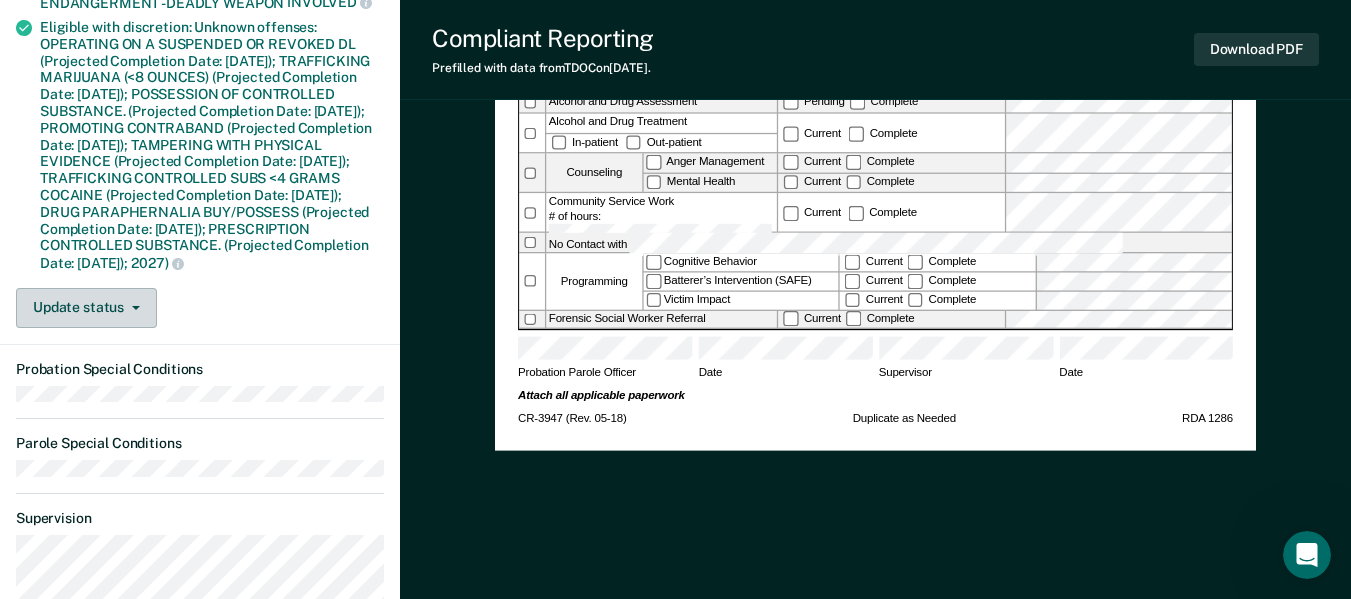 click on "Update status" at bounding box center [86, 308] 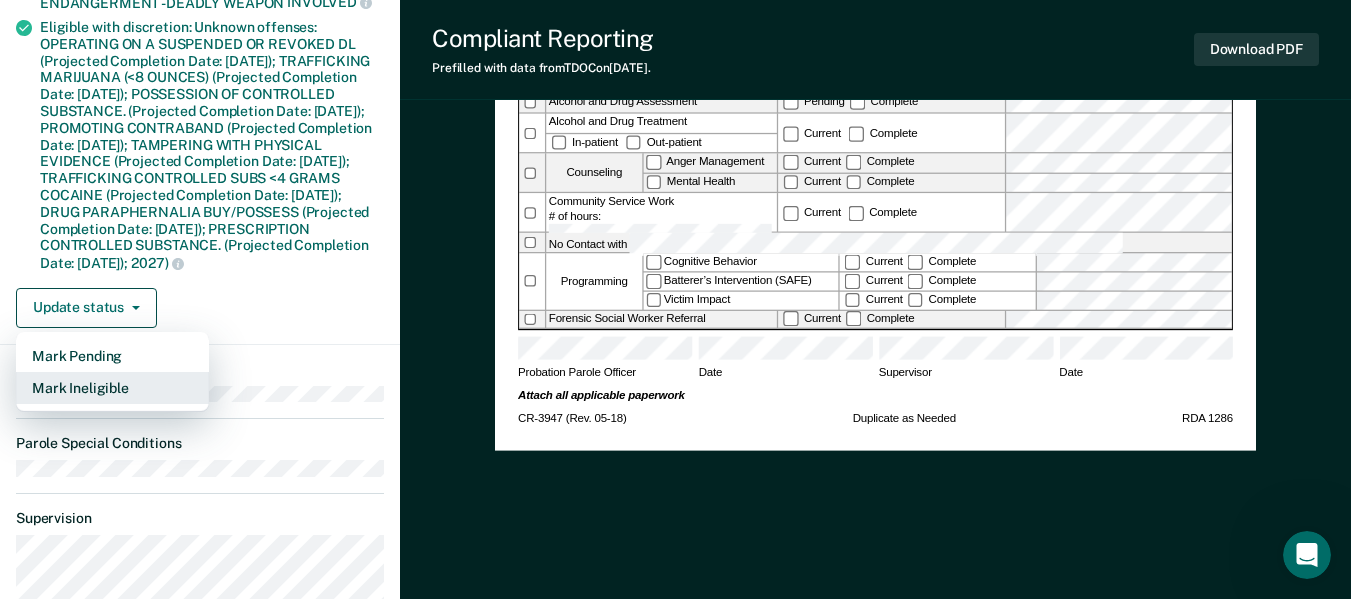 click on "Mark Ineligible" at bounding box center (112, 388) 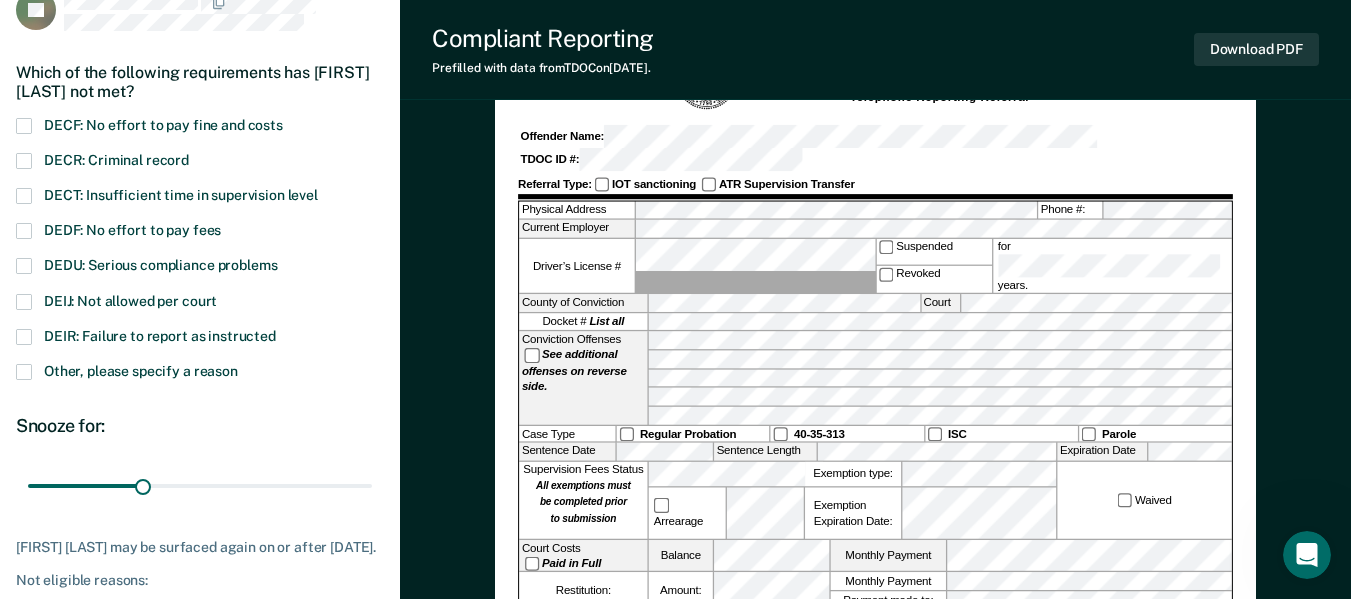 scroll, scrollTop: 107, scrollLeft: 0, axis: vertical 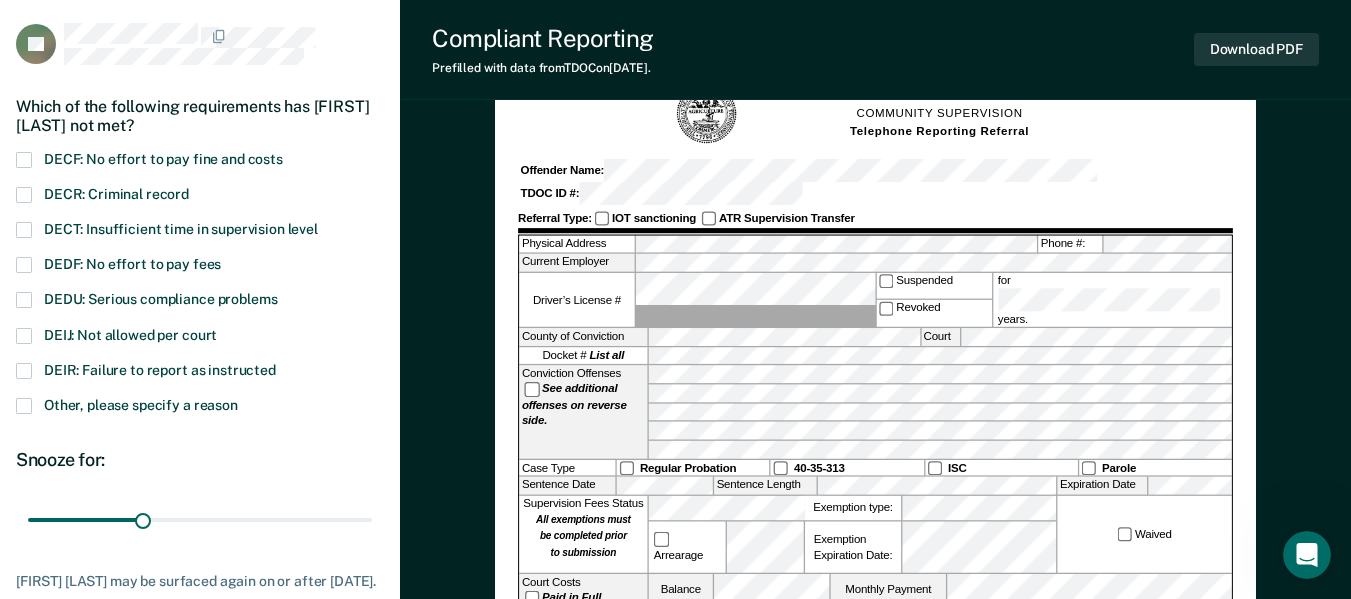 click at bounding box center [24, 300] 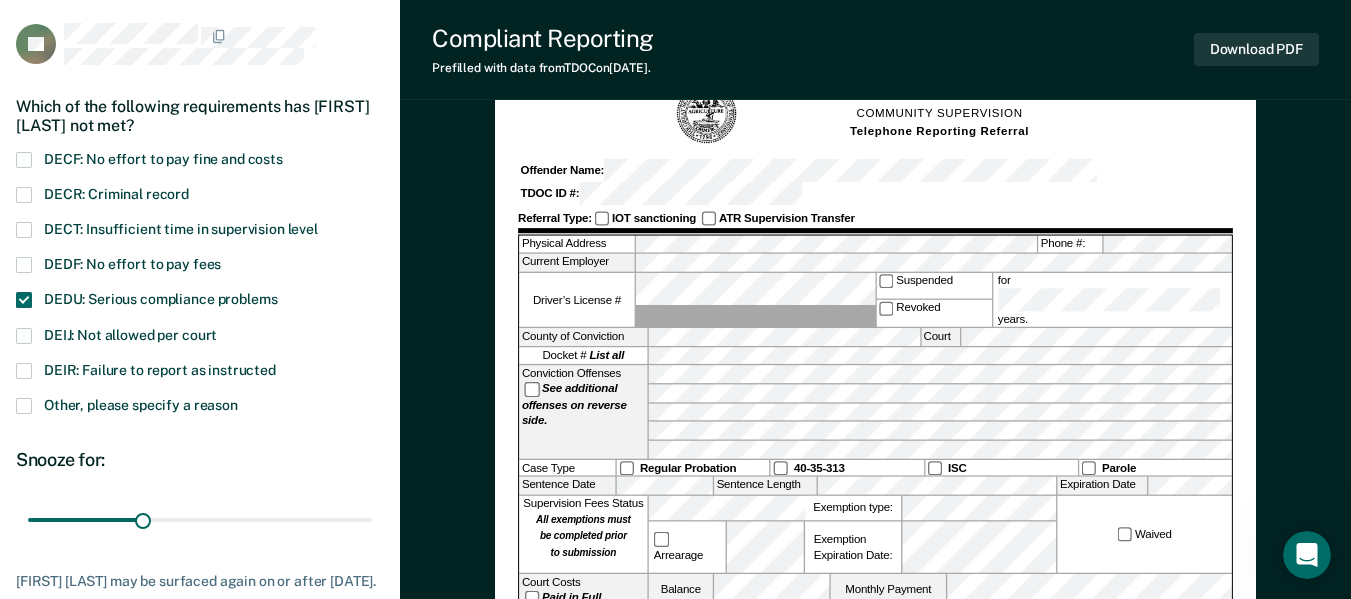 click at bounding box center [24, 265] 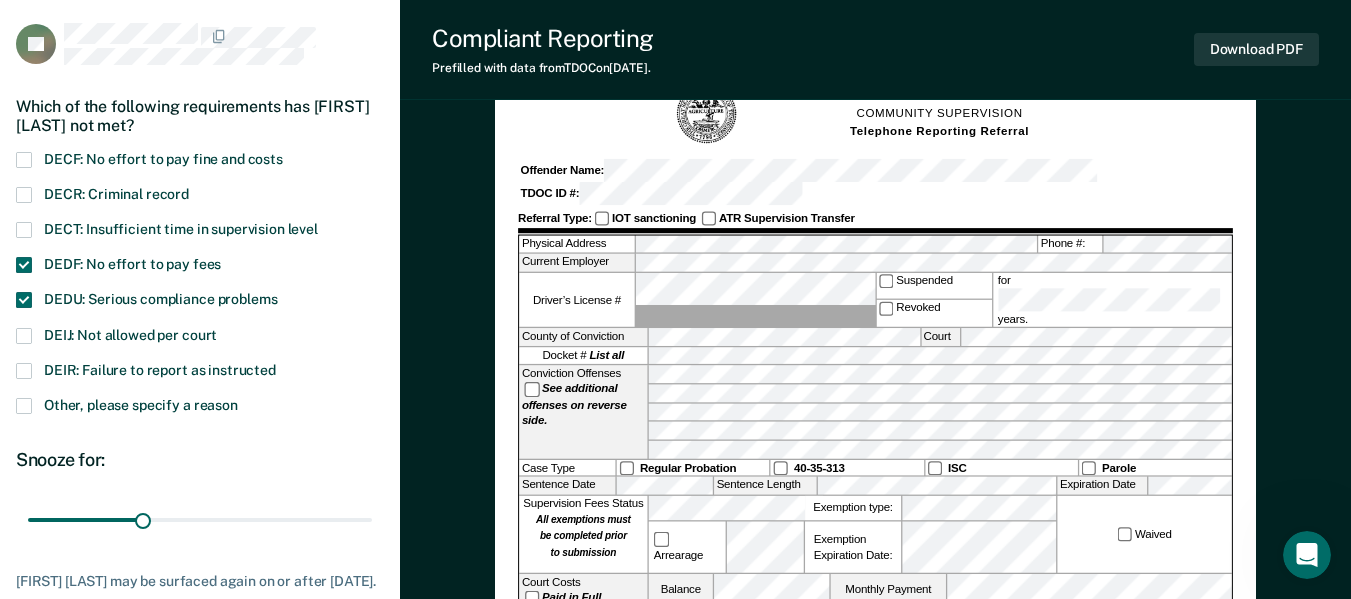 click at bounding box center [24, 265] 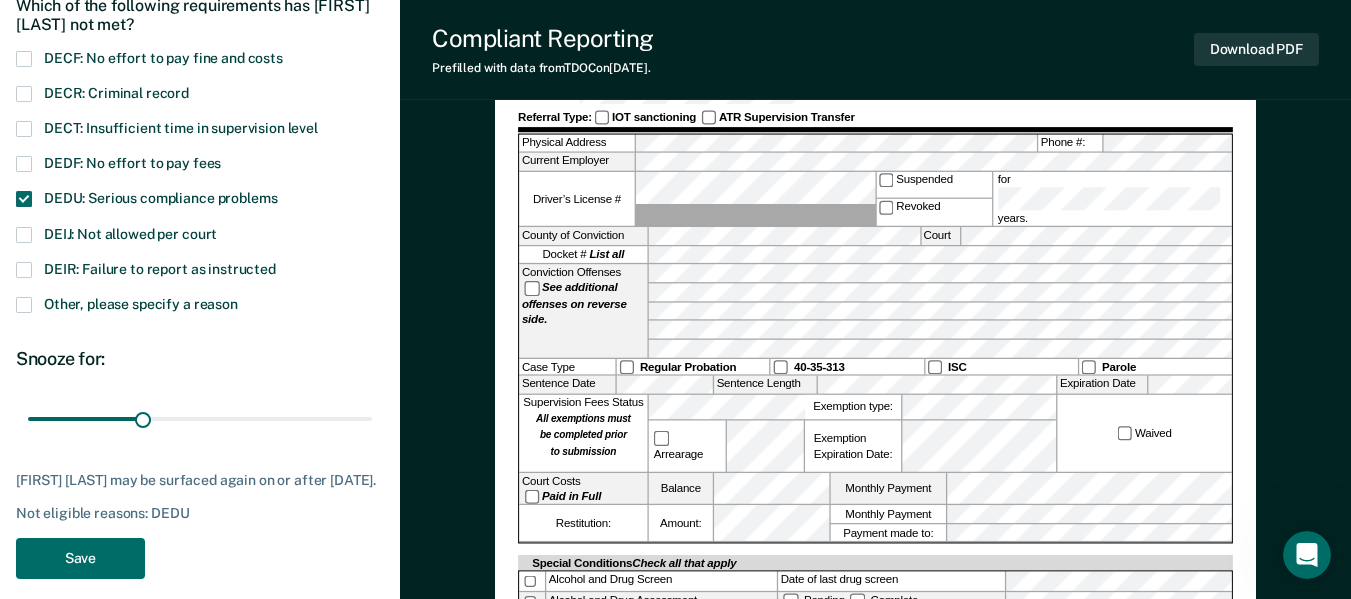 scroll, scrollTop: 227, scrollLeft: 0, axis: vertical 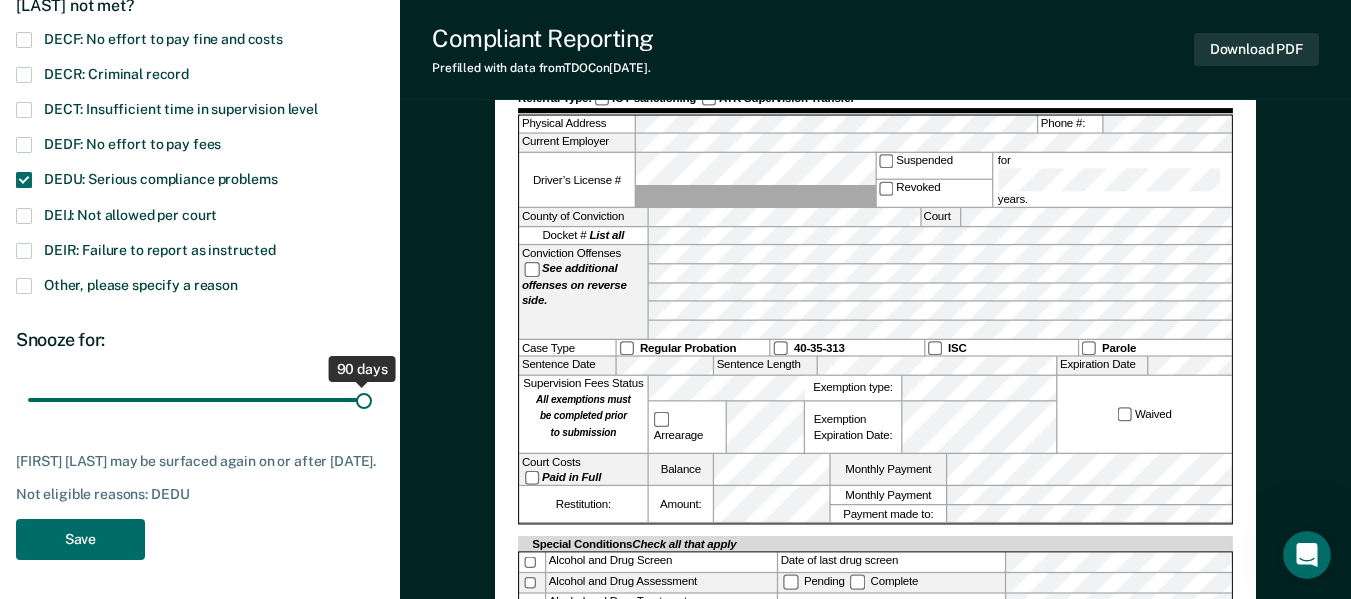 drag, startPoint x: 146, startPoint y: 402, endPoint x: 460, endPoint y: 417, distance: 314.35806 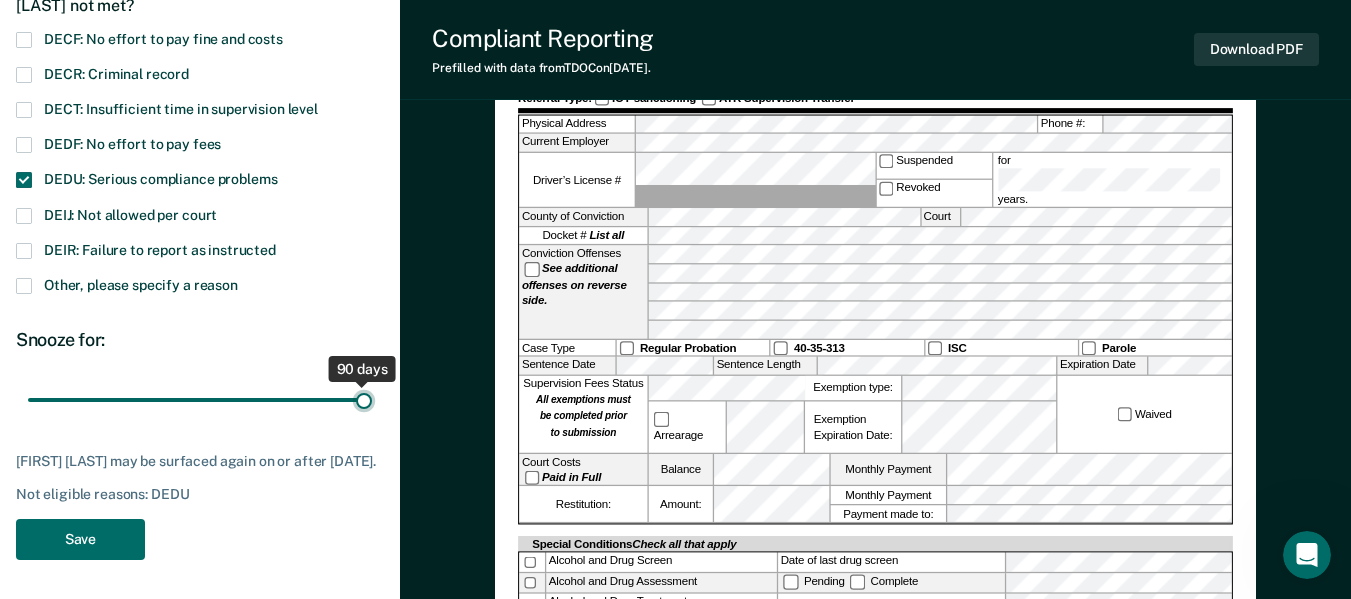 type on "90" 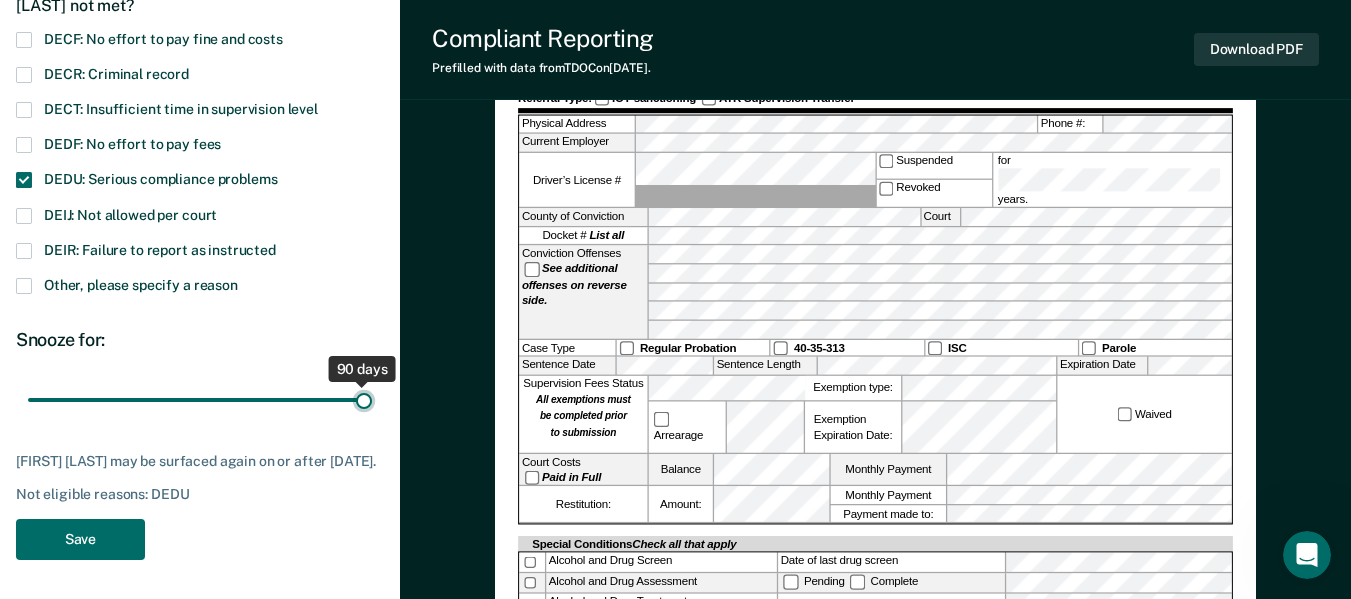 click at bounding box center (200, 400) 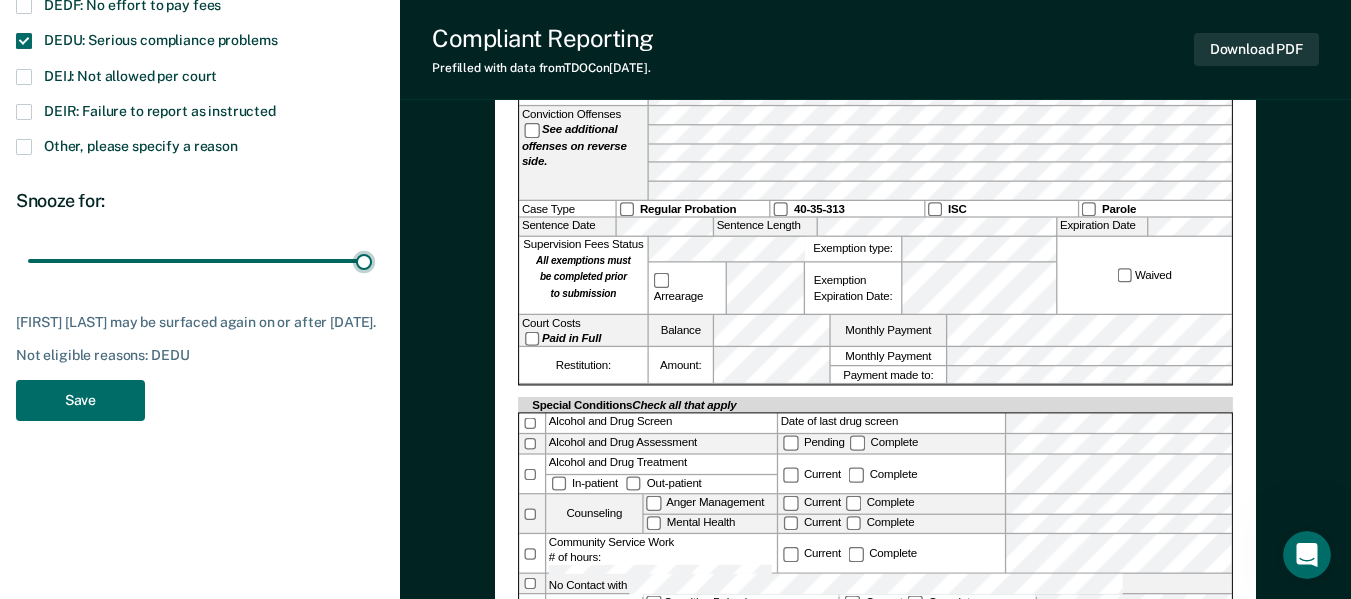 scroll, scrollTop: 387, scrollLeft: 0, axis: vertical 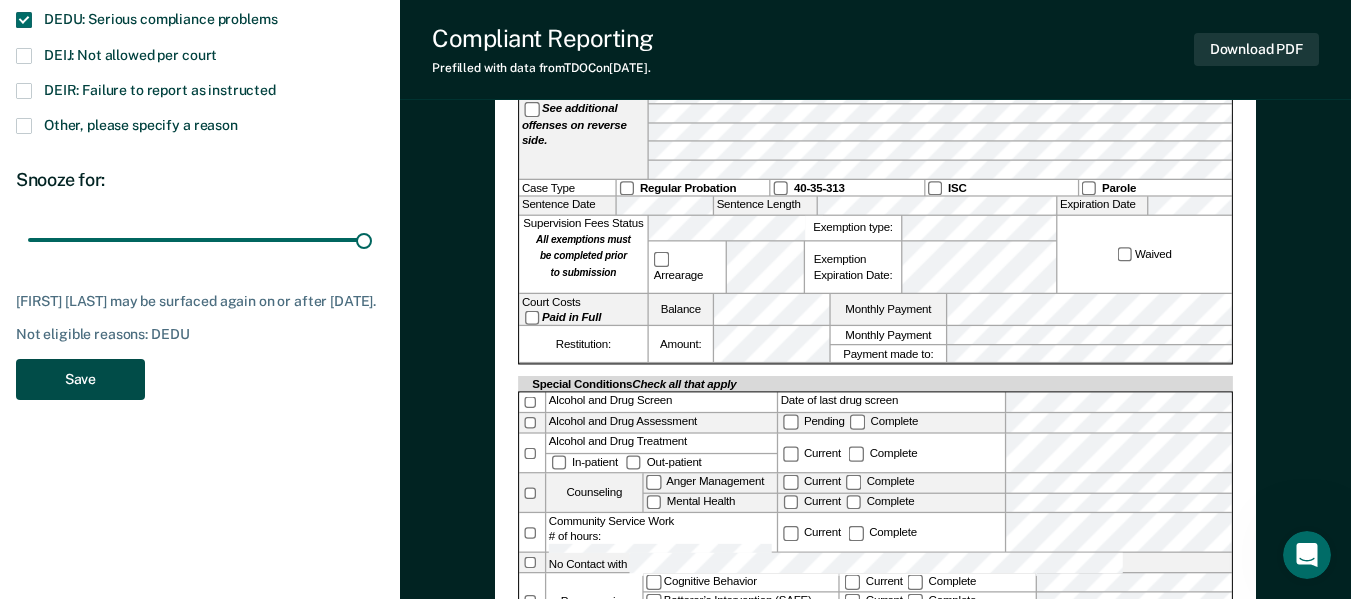 click on "Save" at bounding box center (80, 379) 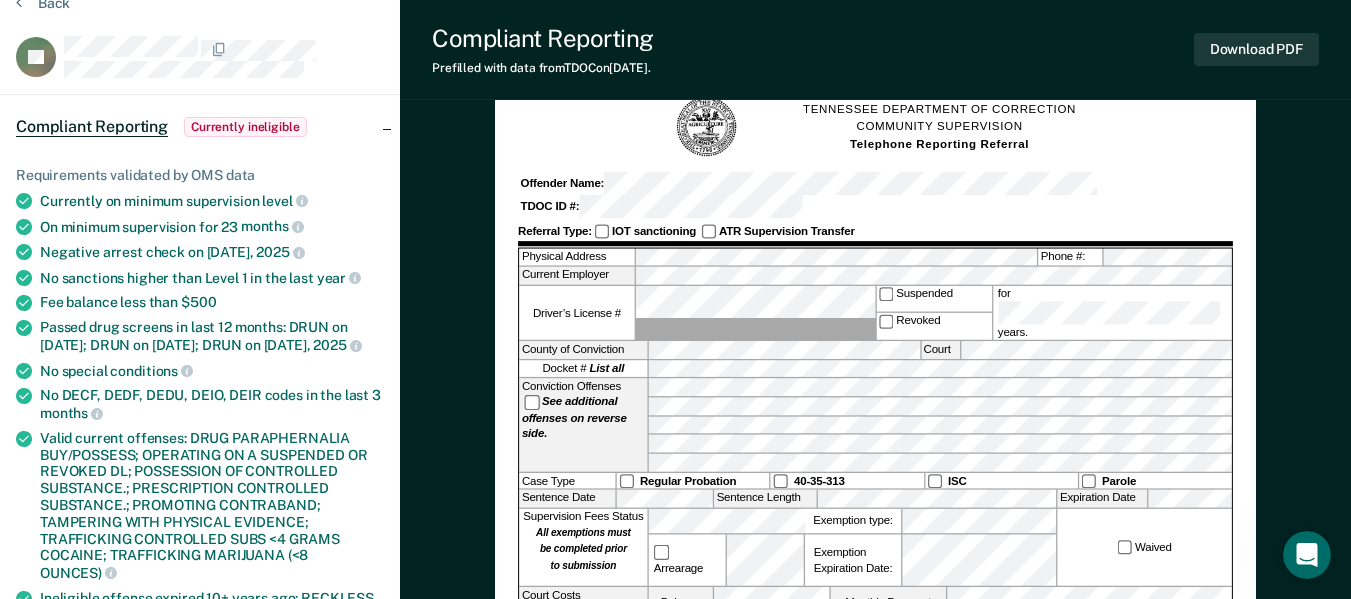 scroll, scrollTop: 0, scrollLeft: 0, axis: both 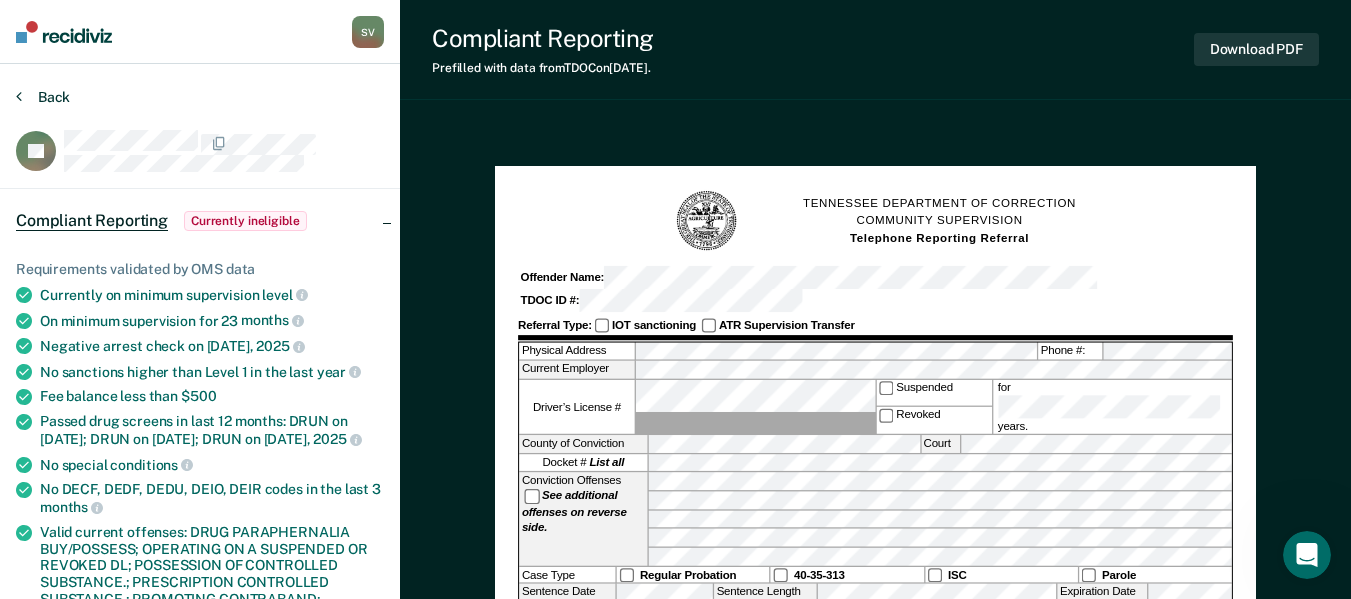 click on "Back" at bounding box center (43, 97) 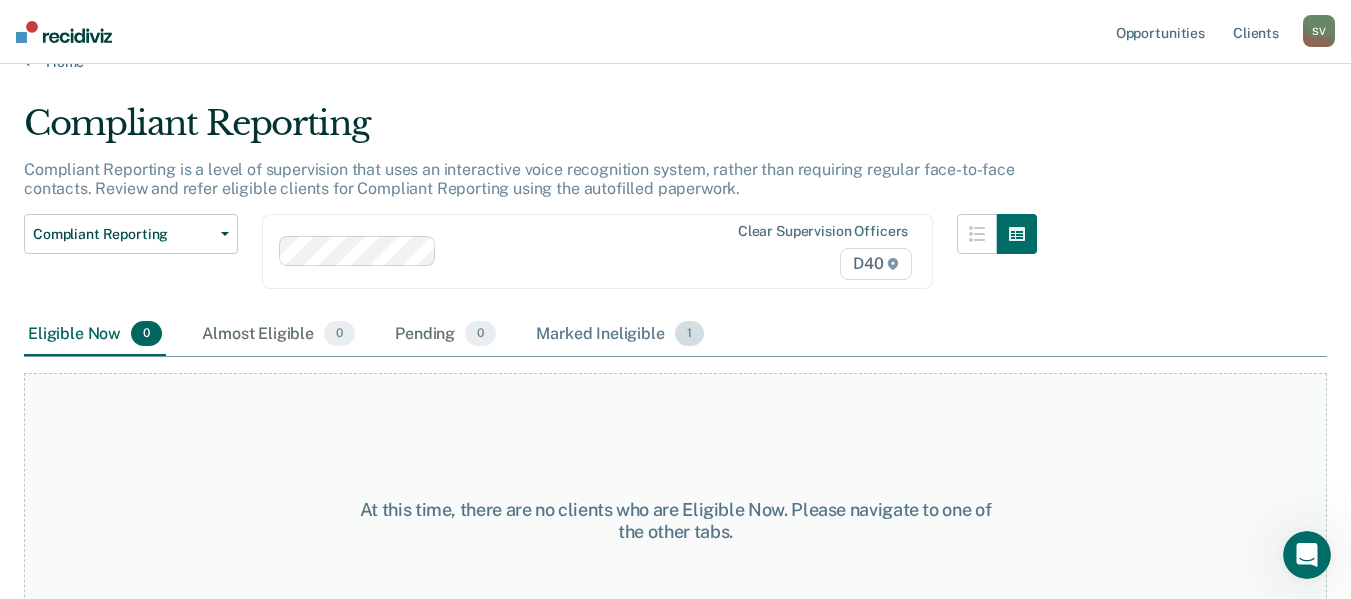 click on "Marked Ineligible 1" at bounding box center (620, 335) 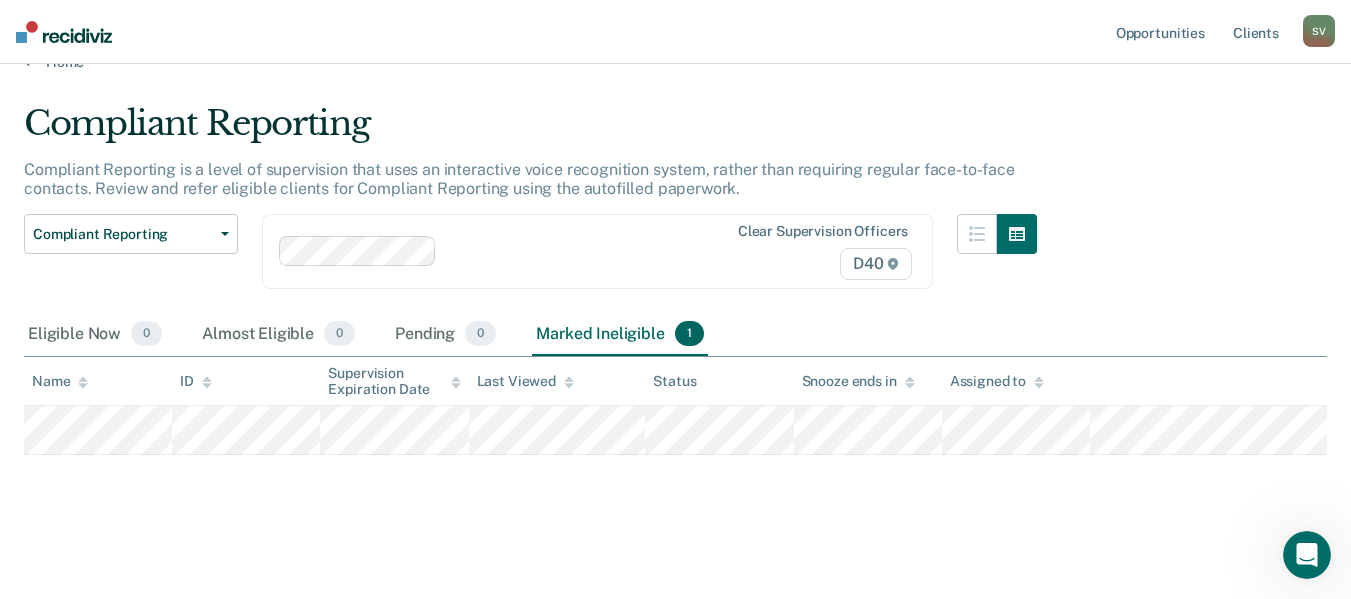 scroll, scrollTop: 9, scrollLeft: 0, axis: vertical 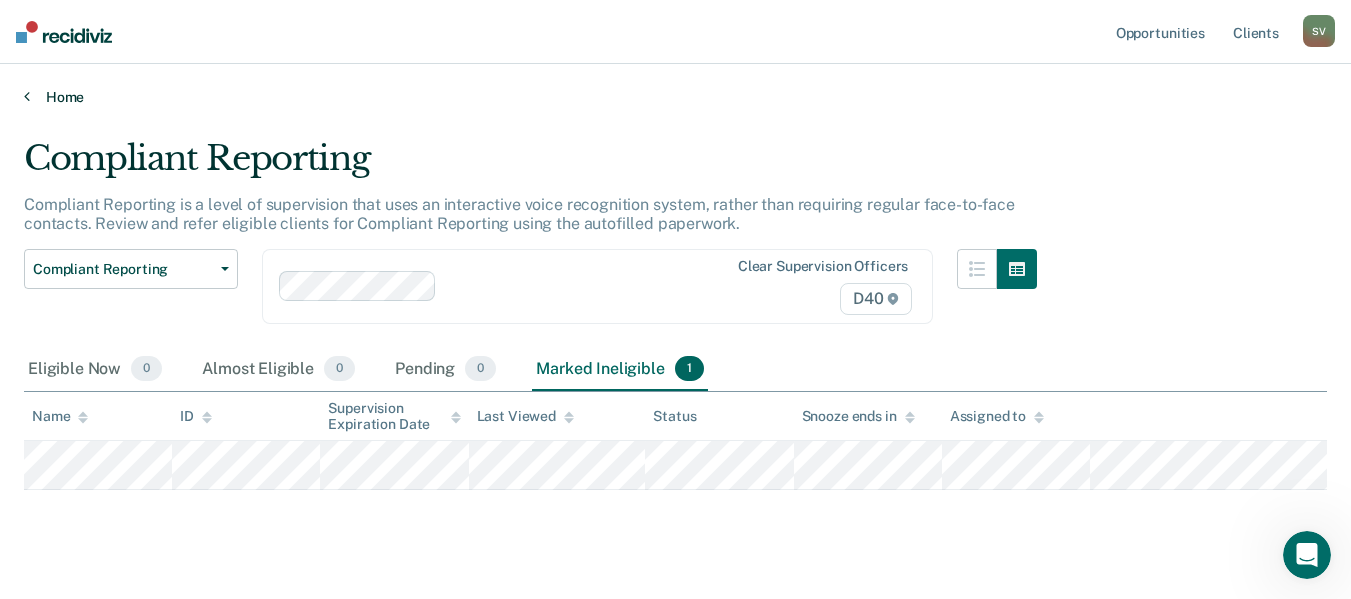 click on "Home" at bounding box center [675, 97] 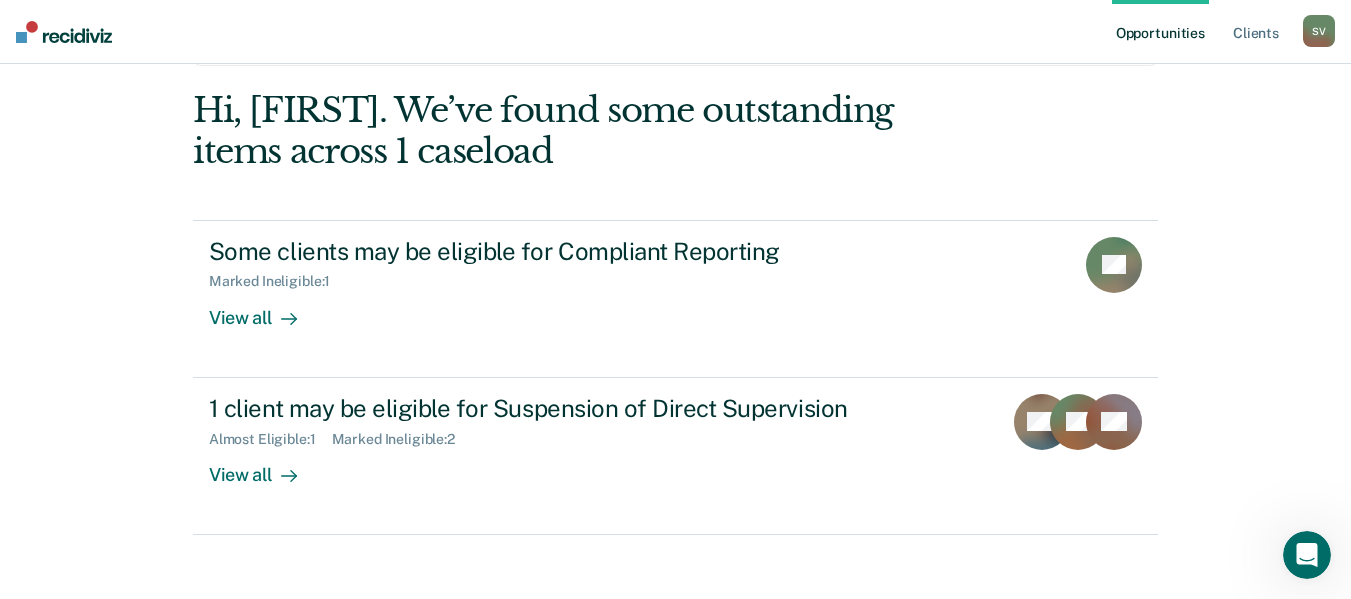 scroll, scrollTop: 96, scrollLeft: 0, axis: vertical 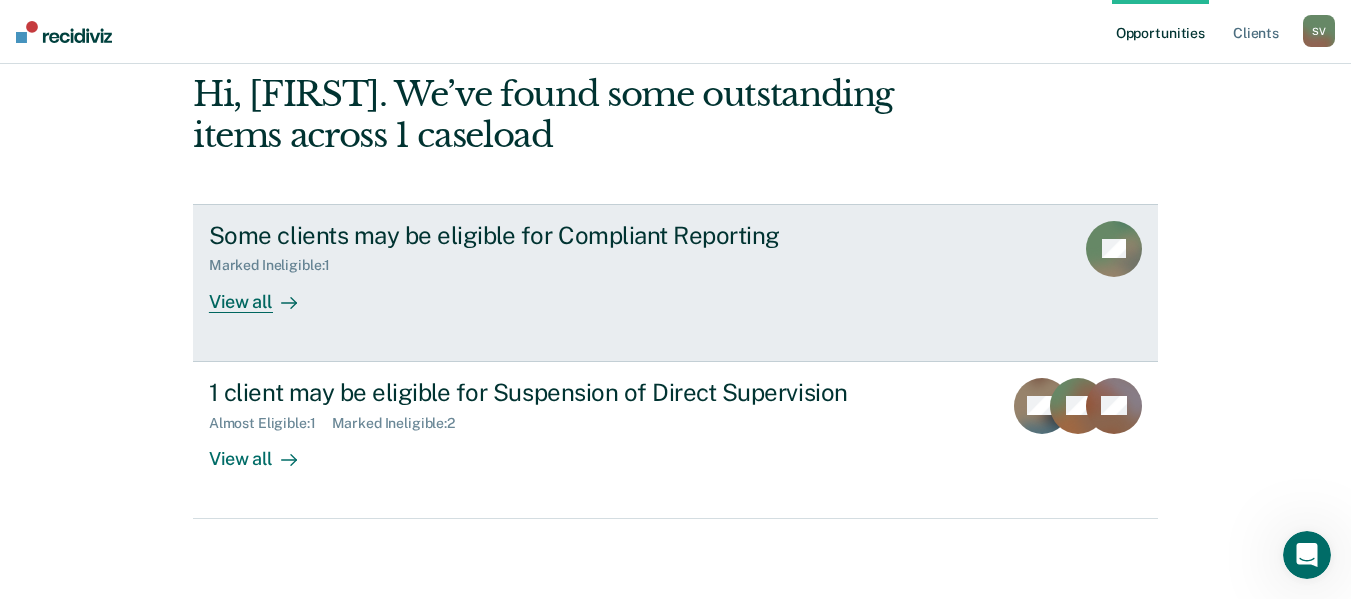 click on "View all" at bounding box center (265, 293) 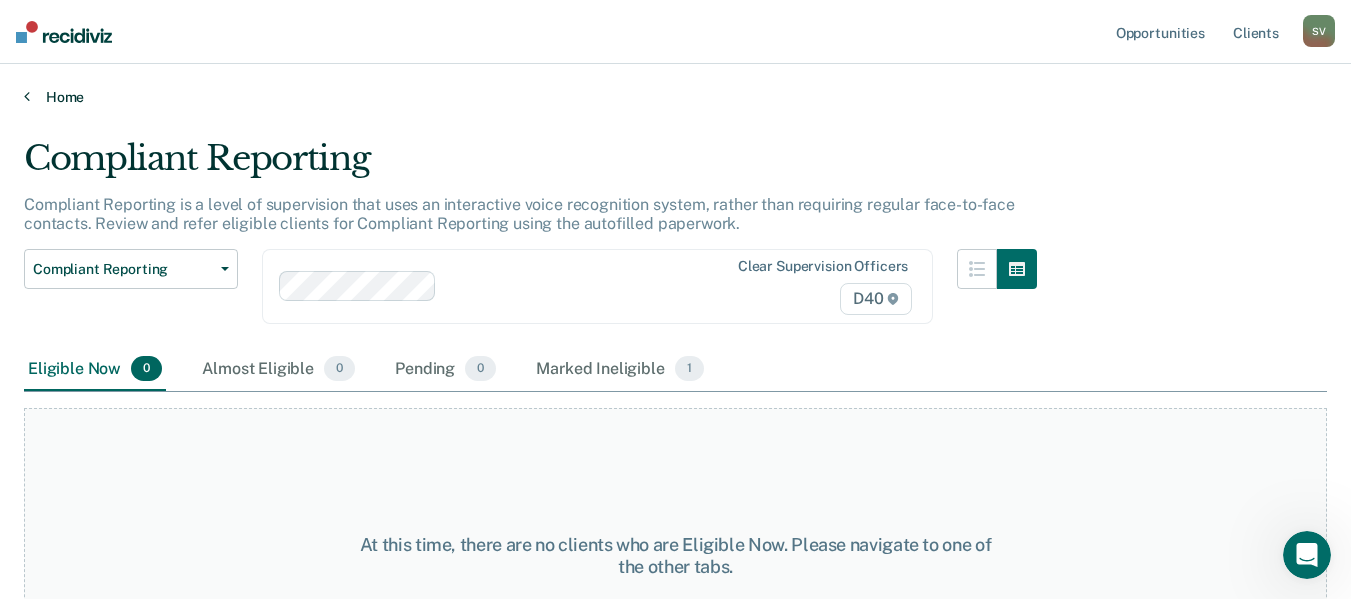 click on "Home" at bounding box center (675, 97) 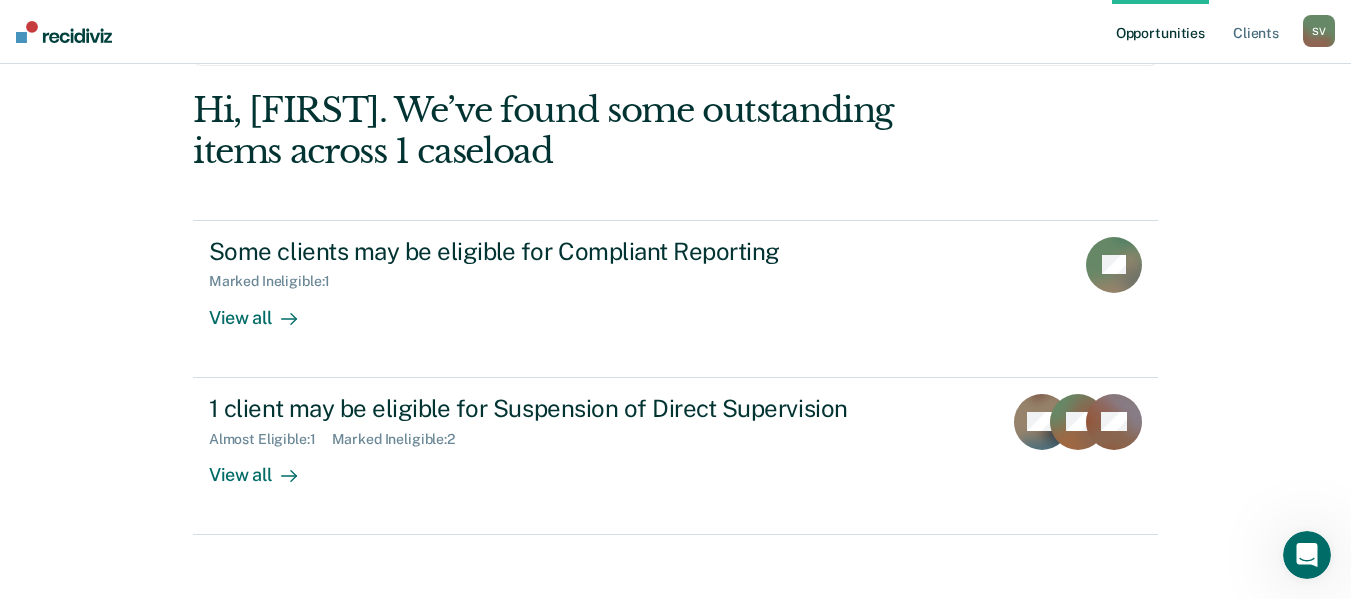 scroll, scrollTop: 96, scrollLeft: 0, axis: vertical 